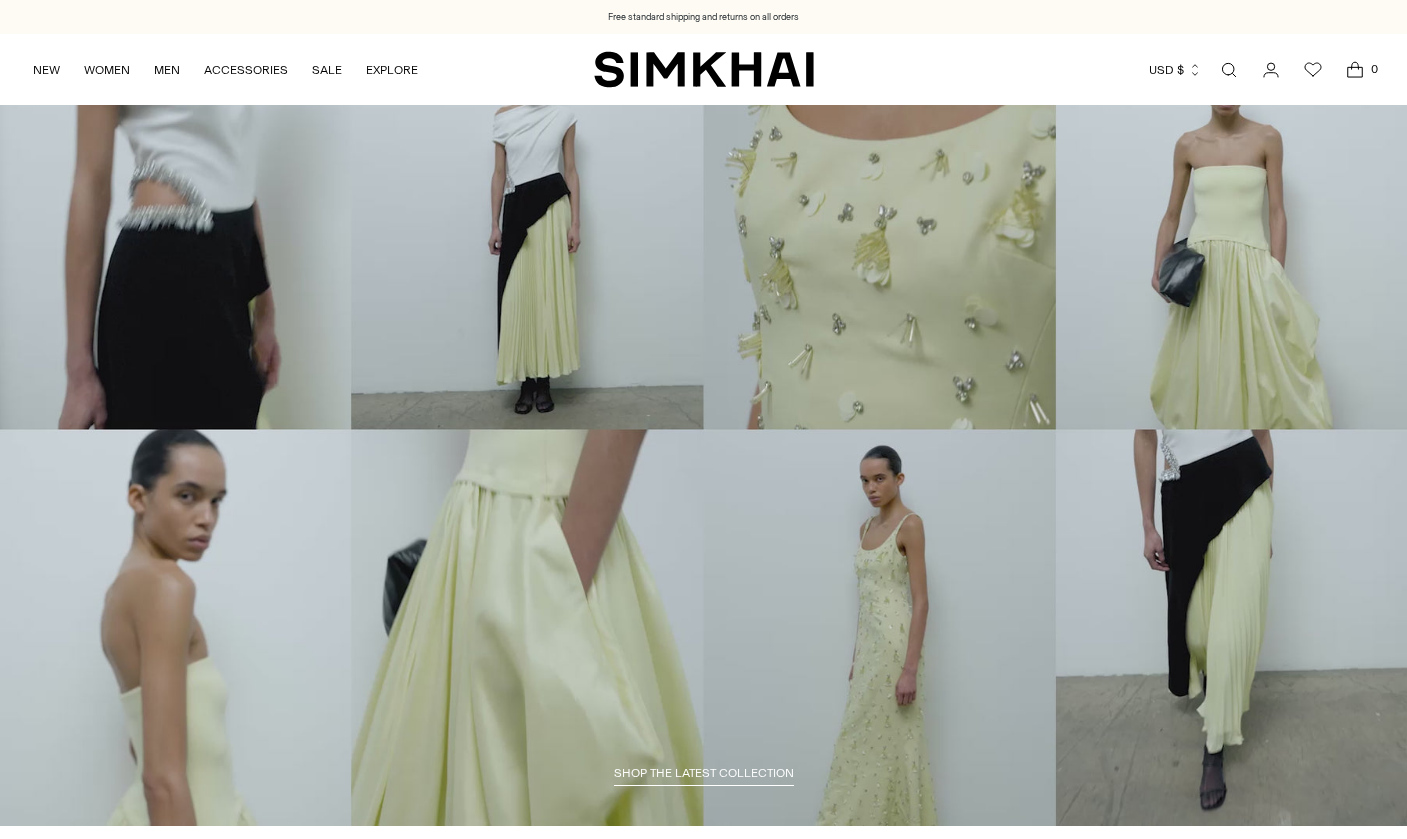 scroll, scrollTop: 0, scrollLeft: 0, axis: both 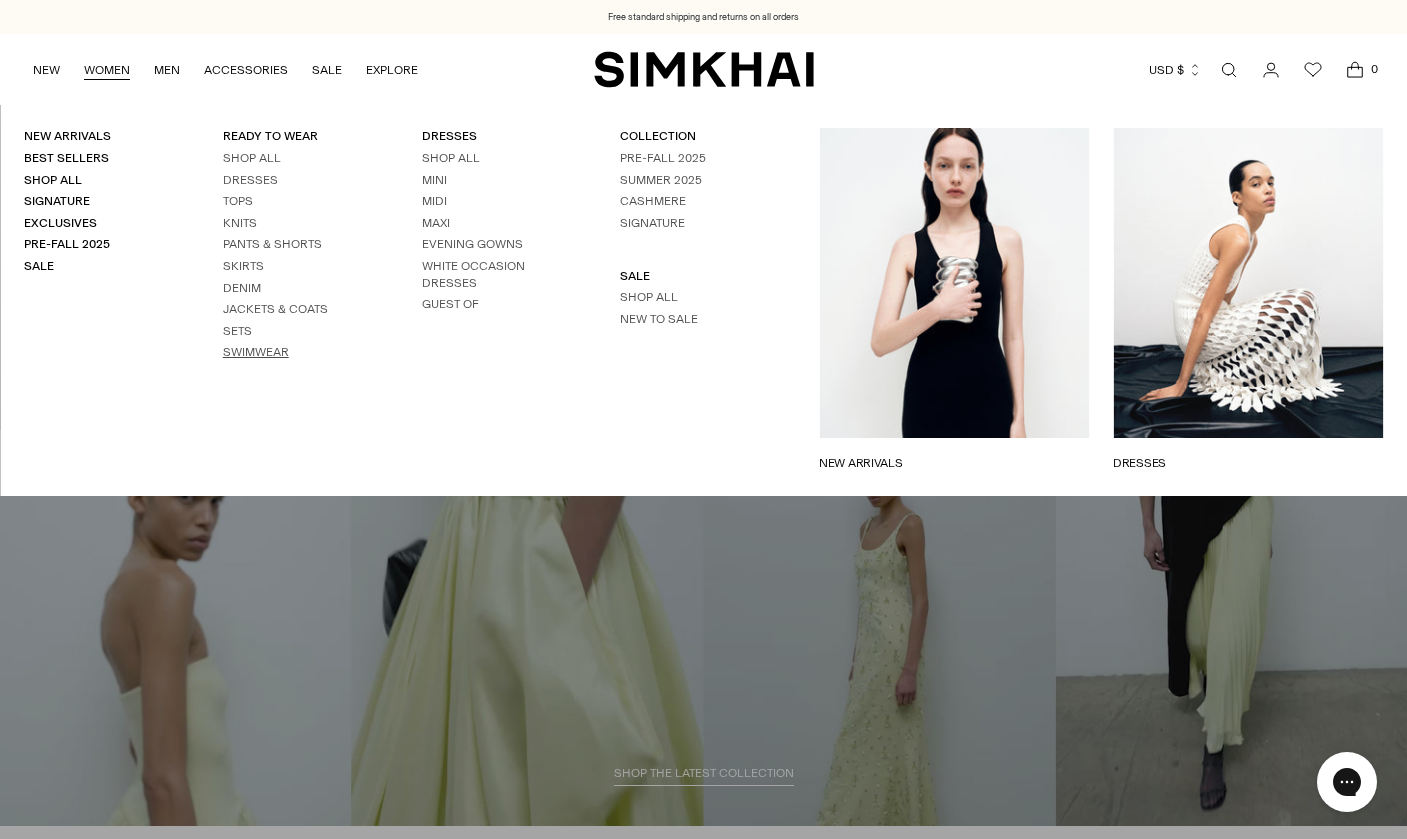 click on "Swimwear" at bounding box center [256, 352] 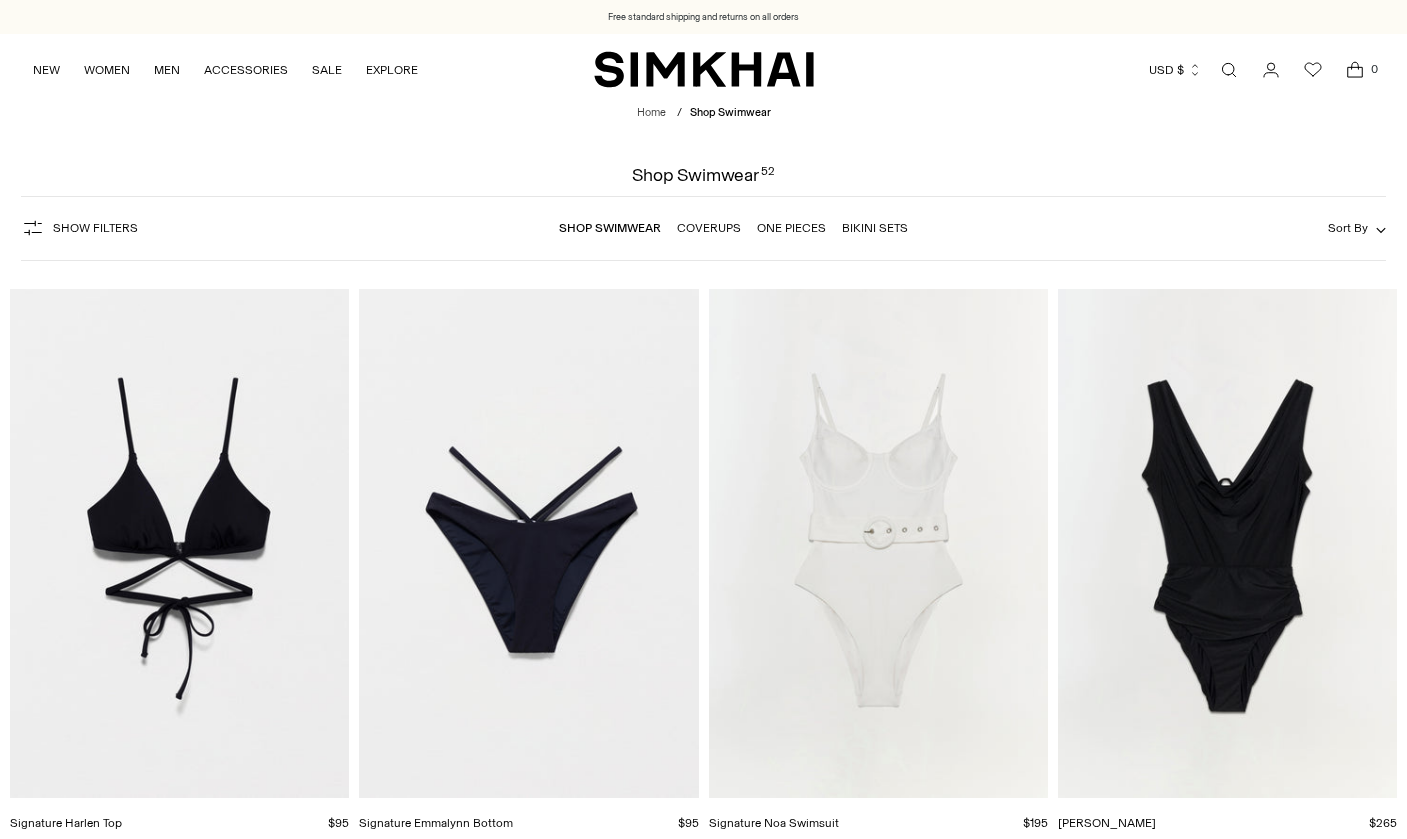 scroll, scrollTop: 0, scrollLeft: 0, axis: both 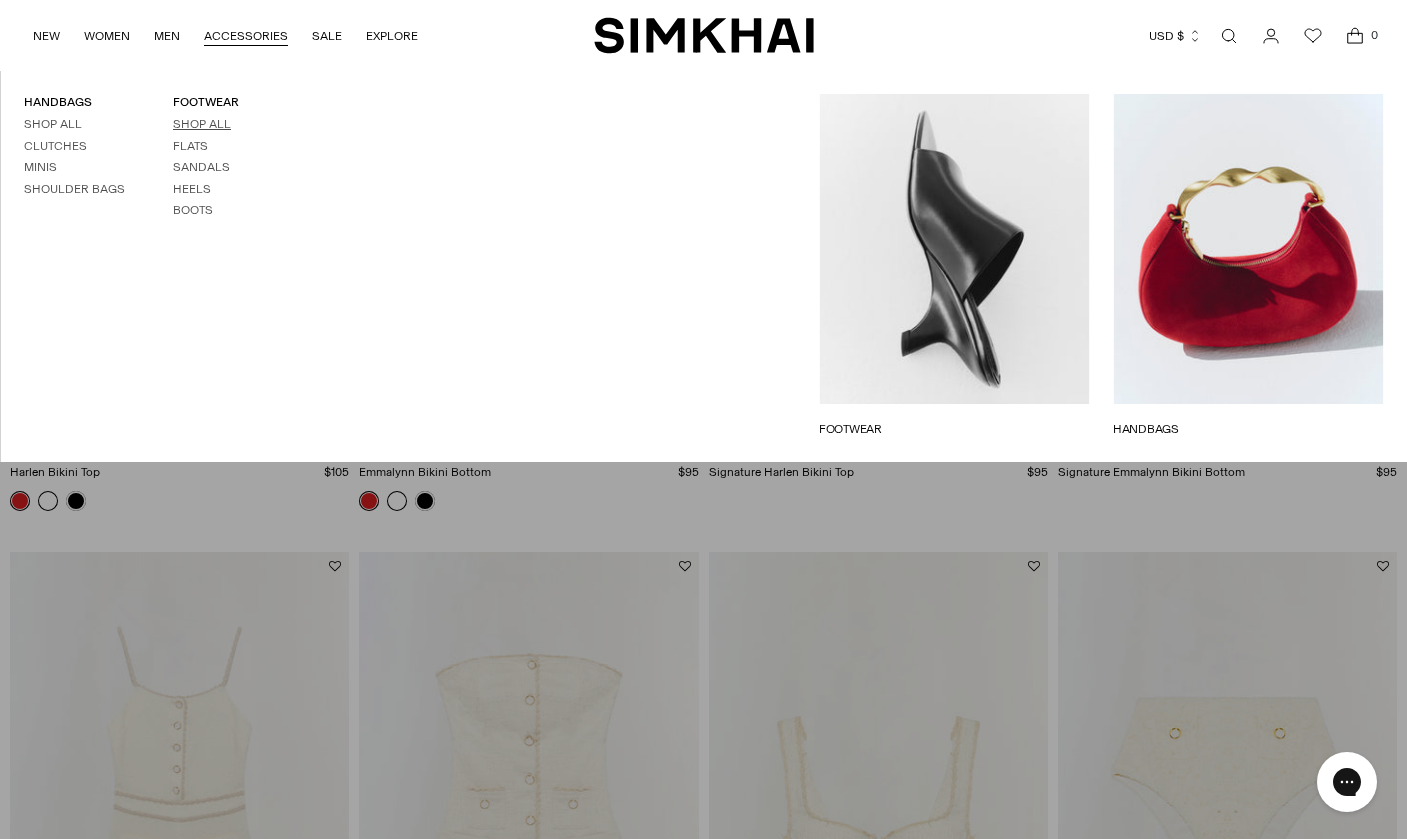 click on "Shop All" at bounding box center (202, 124) 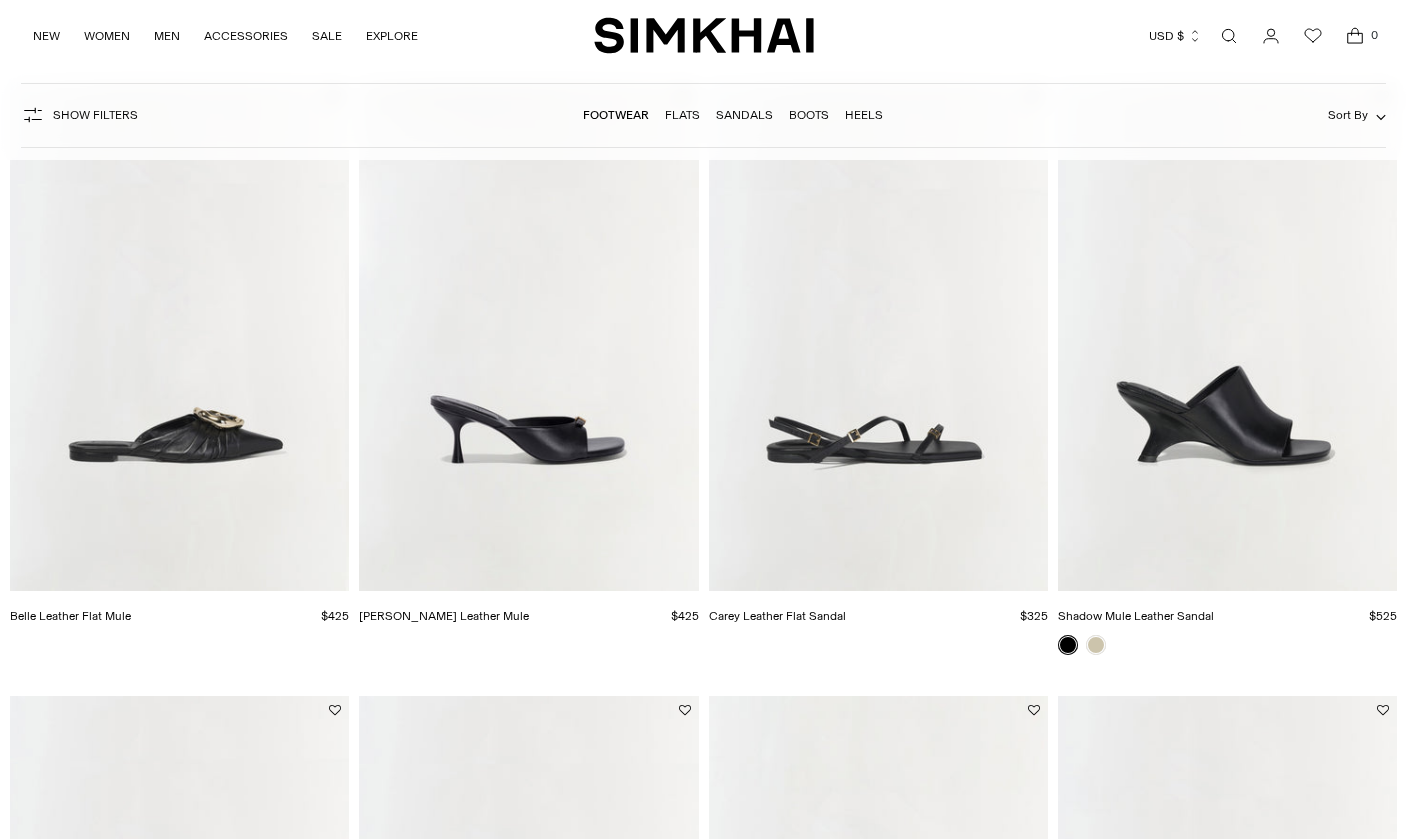 scroll, scrollTop: 207, scrollLeft: 0, axis: vertical 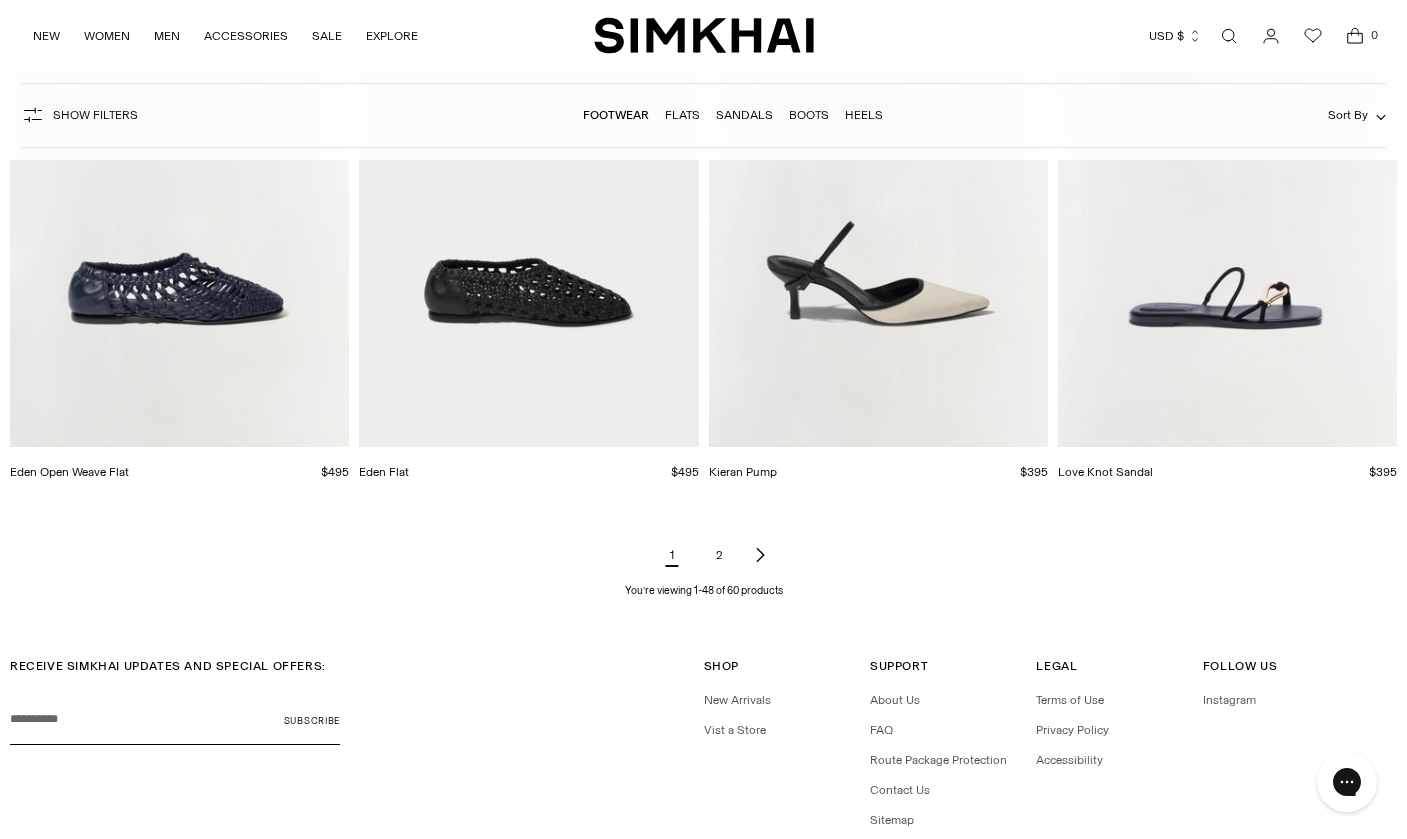 click on "2" at bounding box center [720, 555] 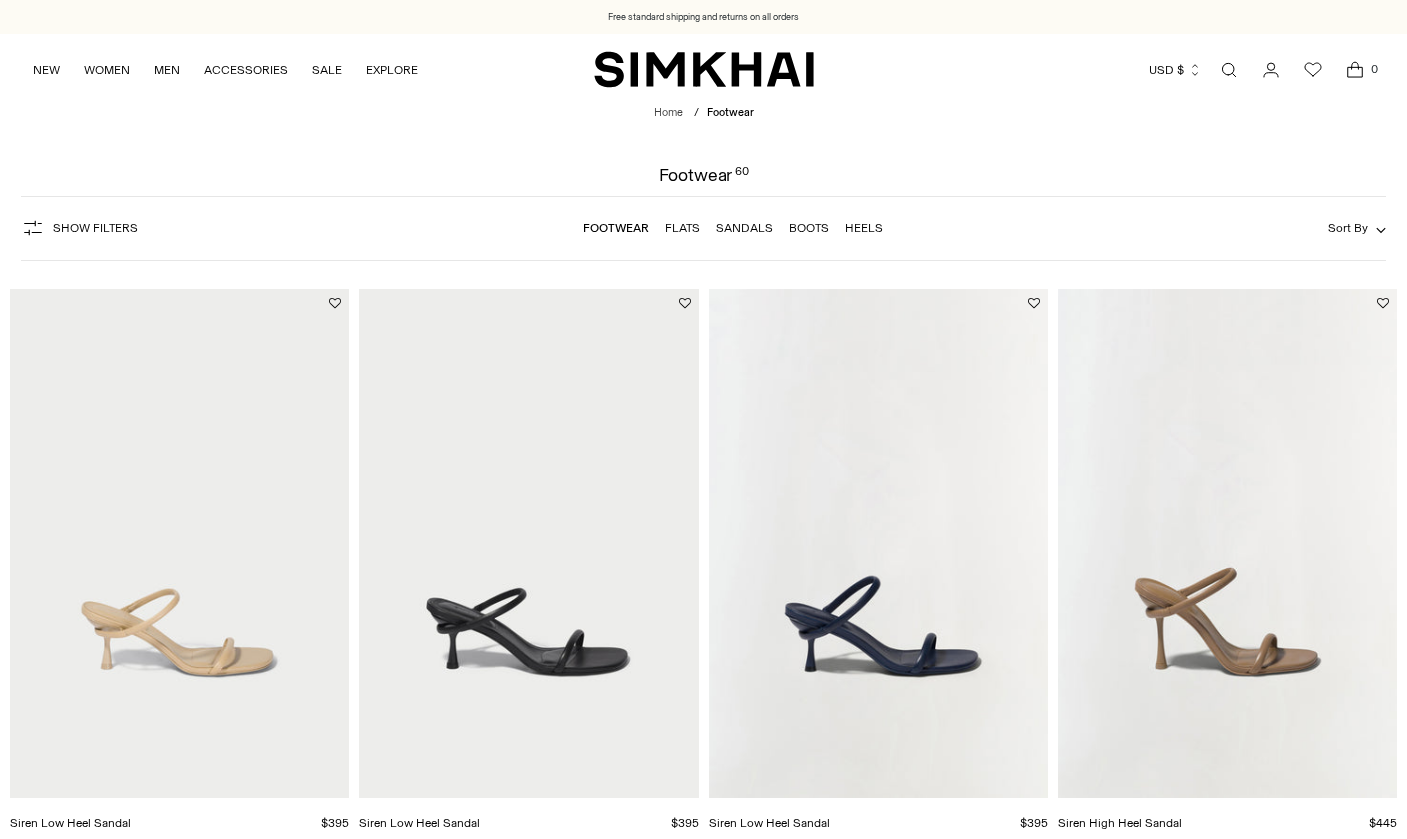 scroll, scrollTop: 0, scrollLeft: 0, axis: both 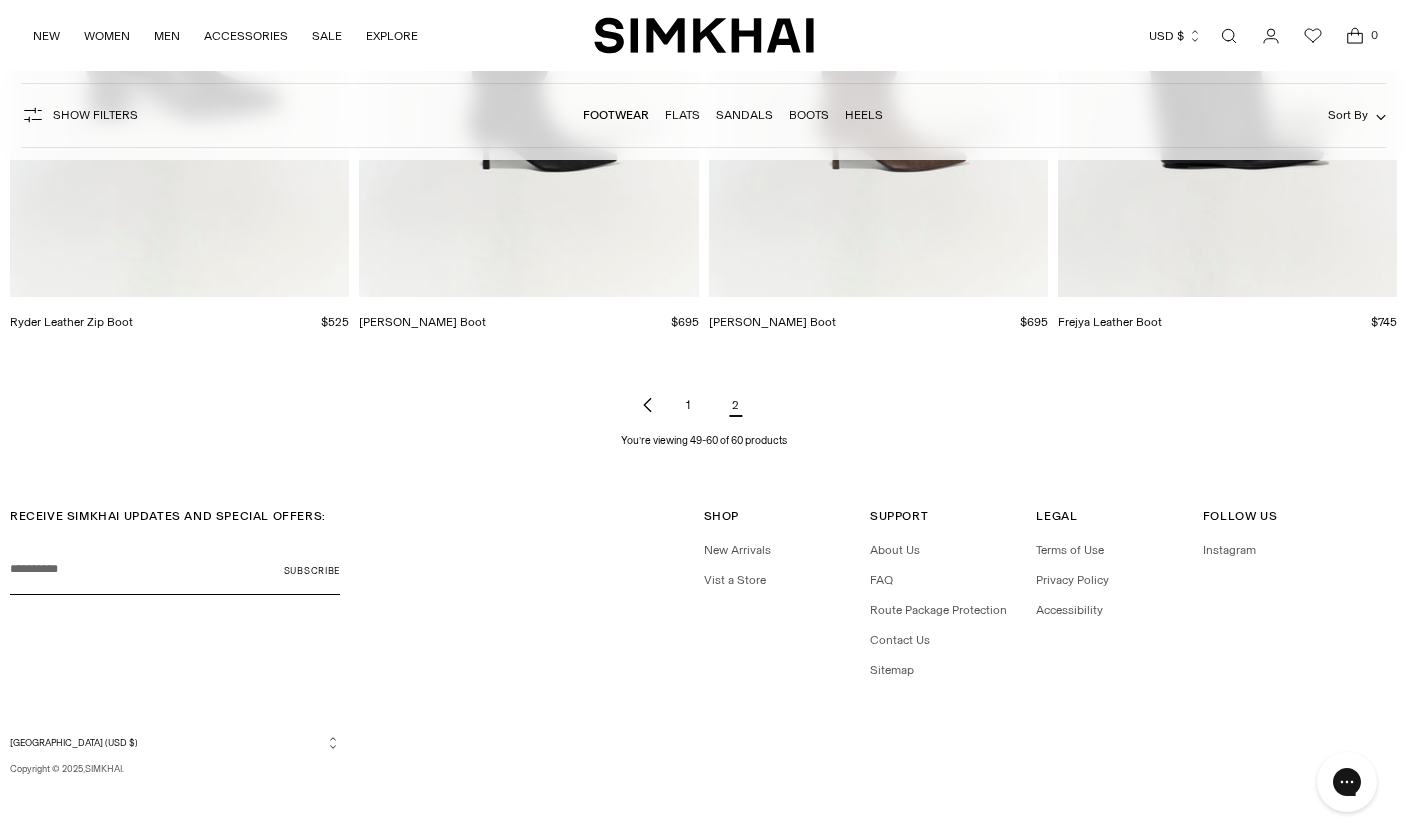 click on "1" at bounding box center [688, 405] 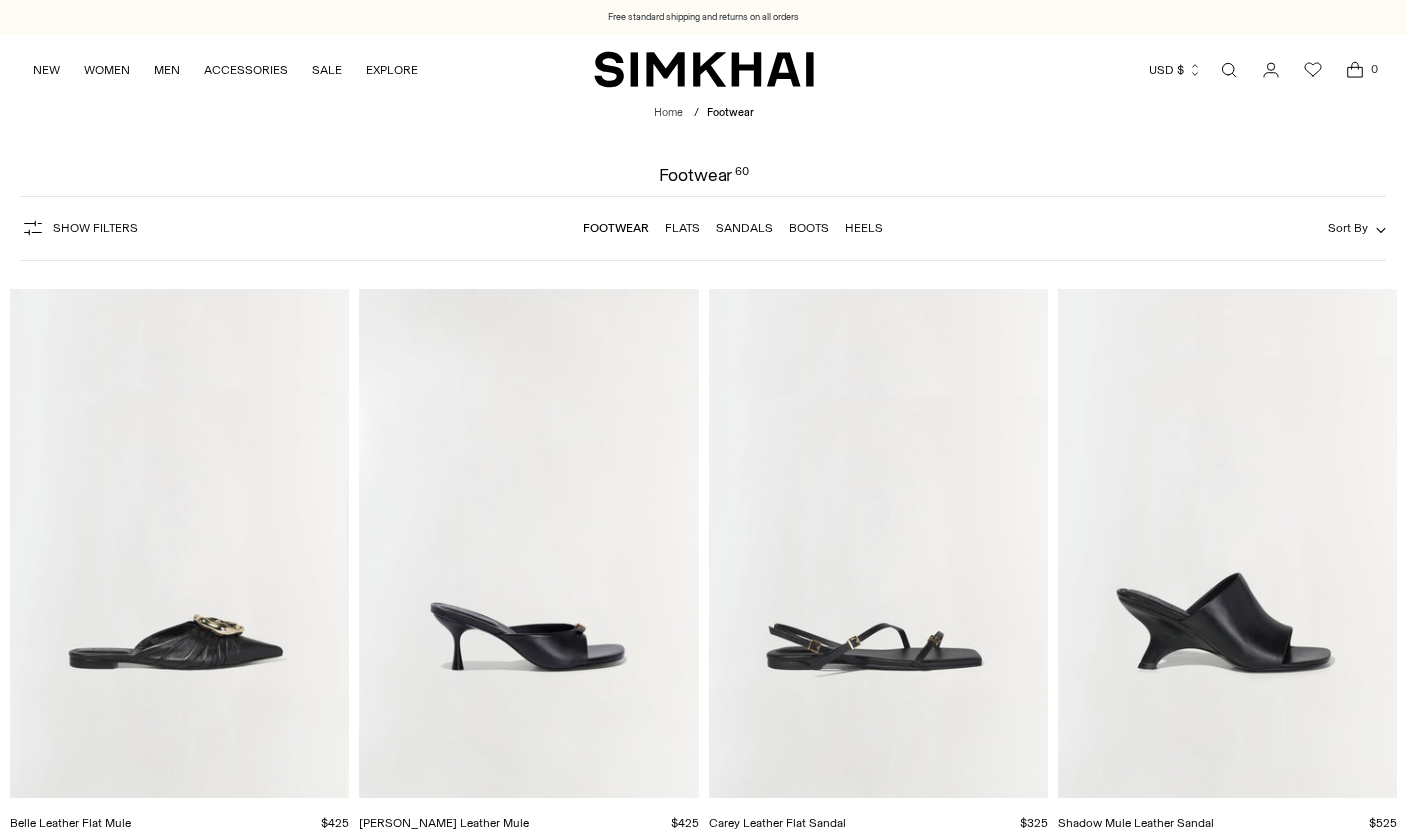 scroll, scrollTop: 0, scrollLeft: 0, axis: both 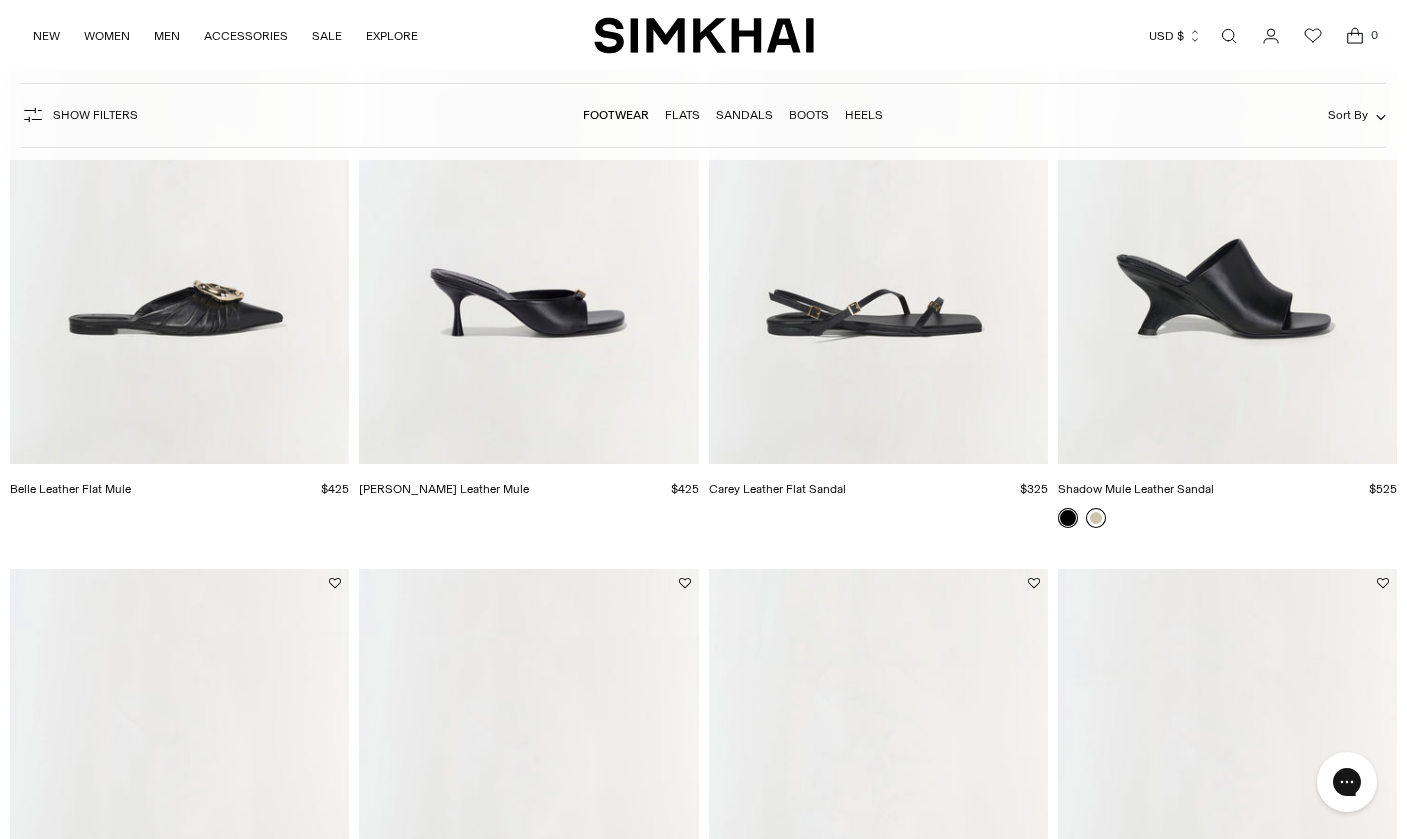 click at bounding box center [1096, 518] 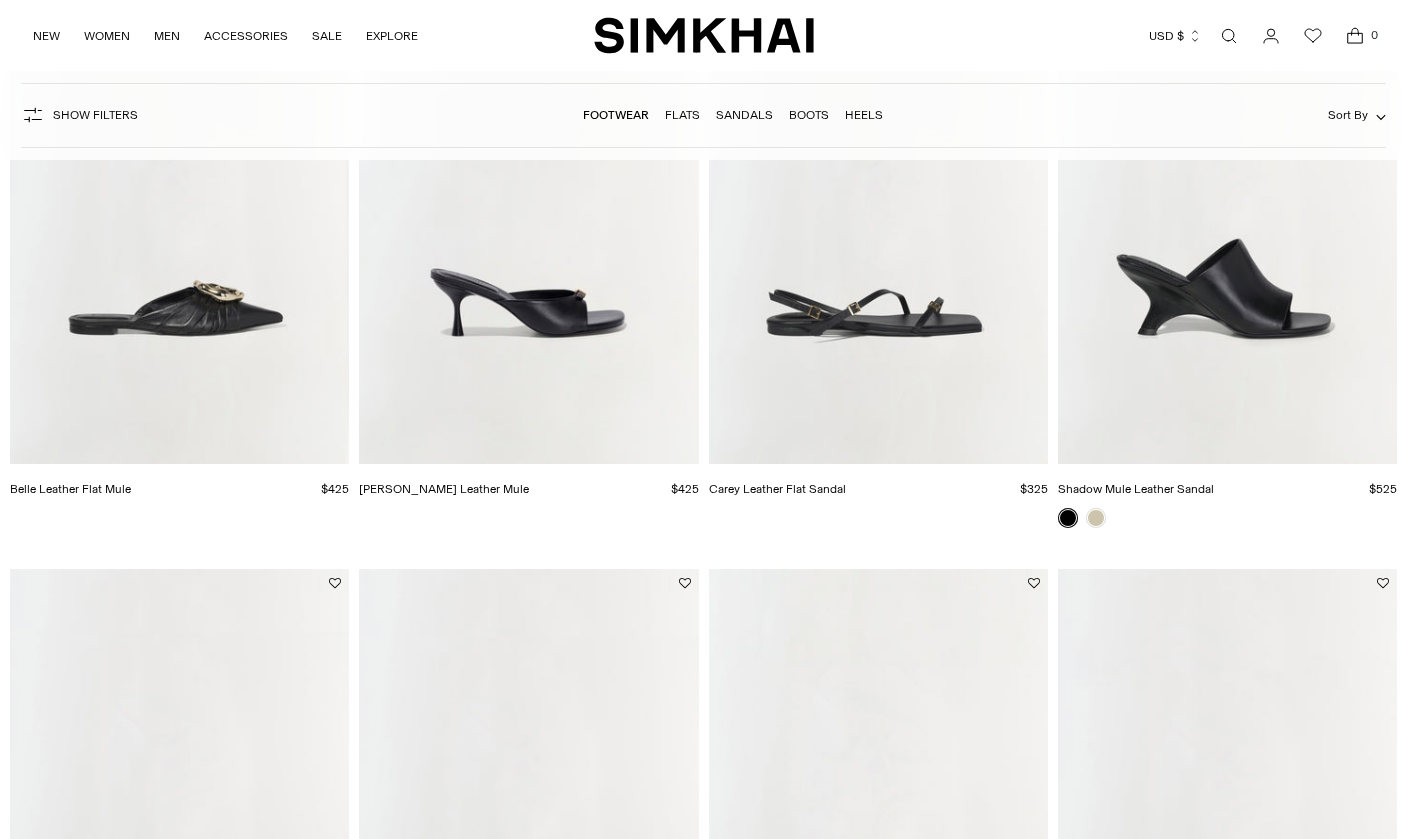 scroll, scrollTop: 744, scrollLeft: 0, axis: vertical 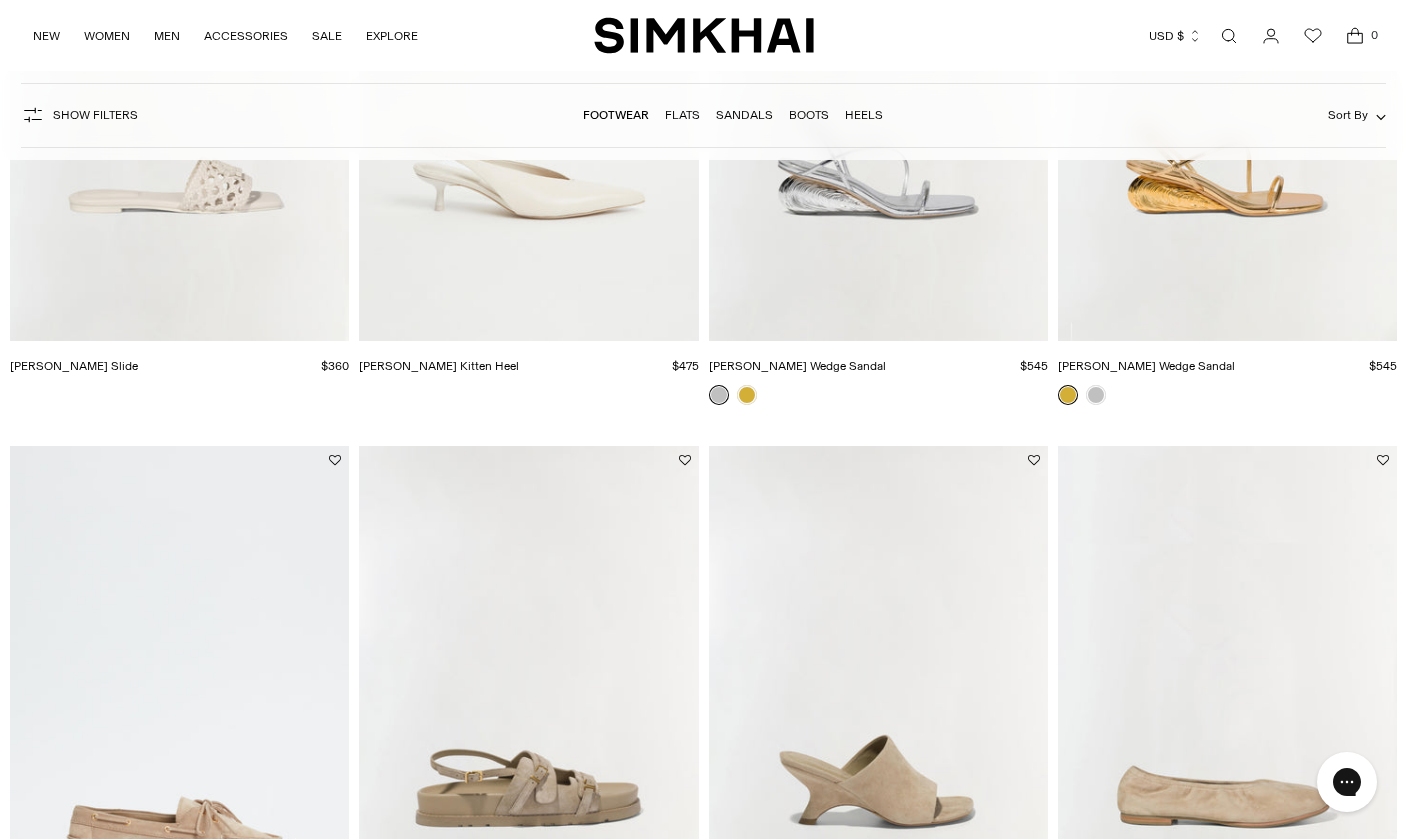 click at bounding box center [0, 0] 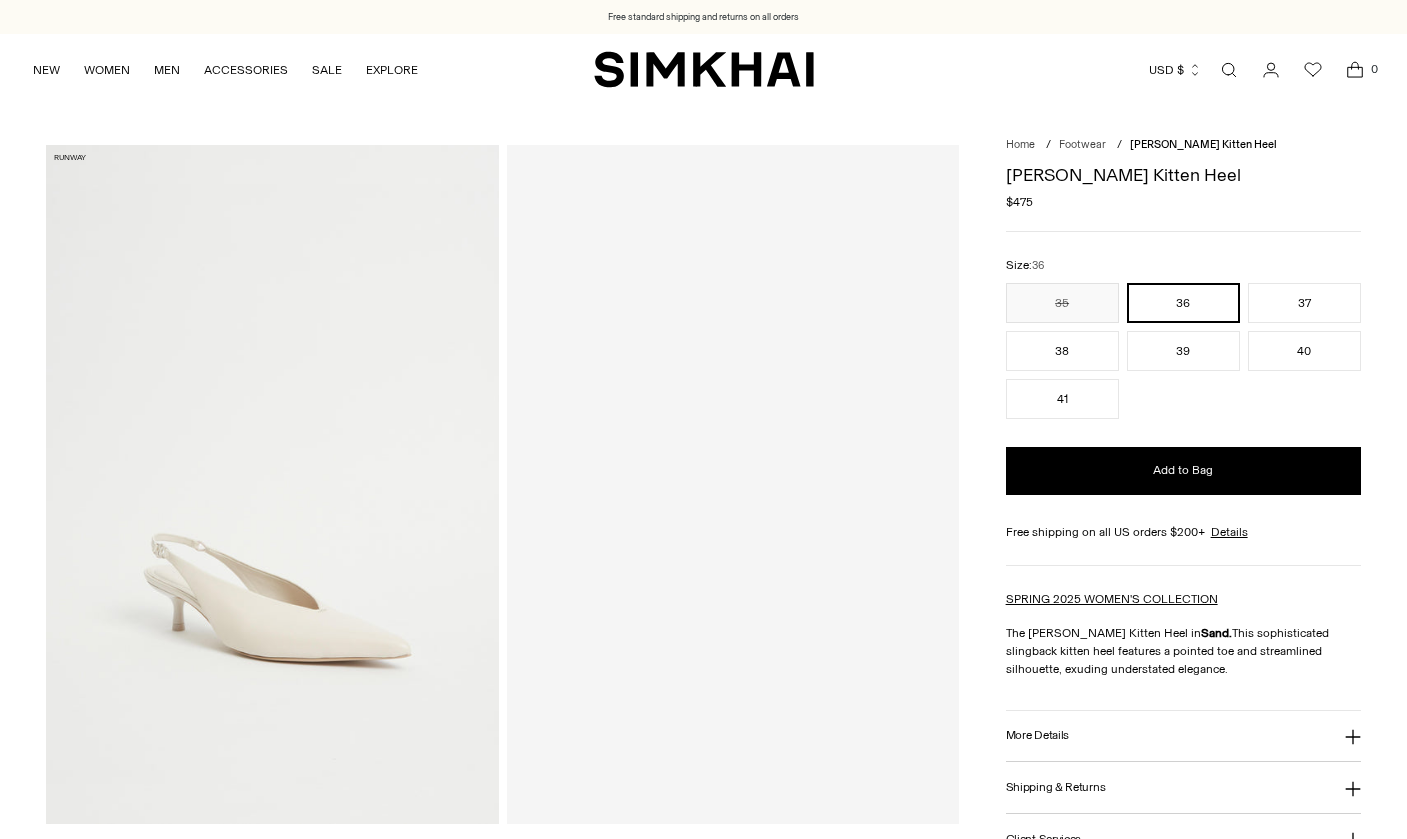 scroll, scrollTop: 0, scrollLeft: 0, axis: both 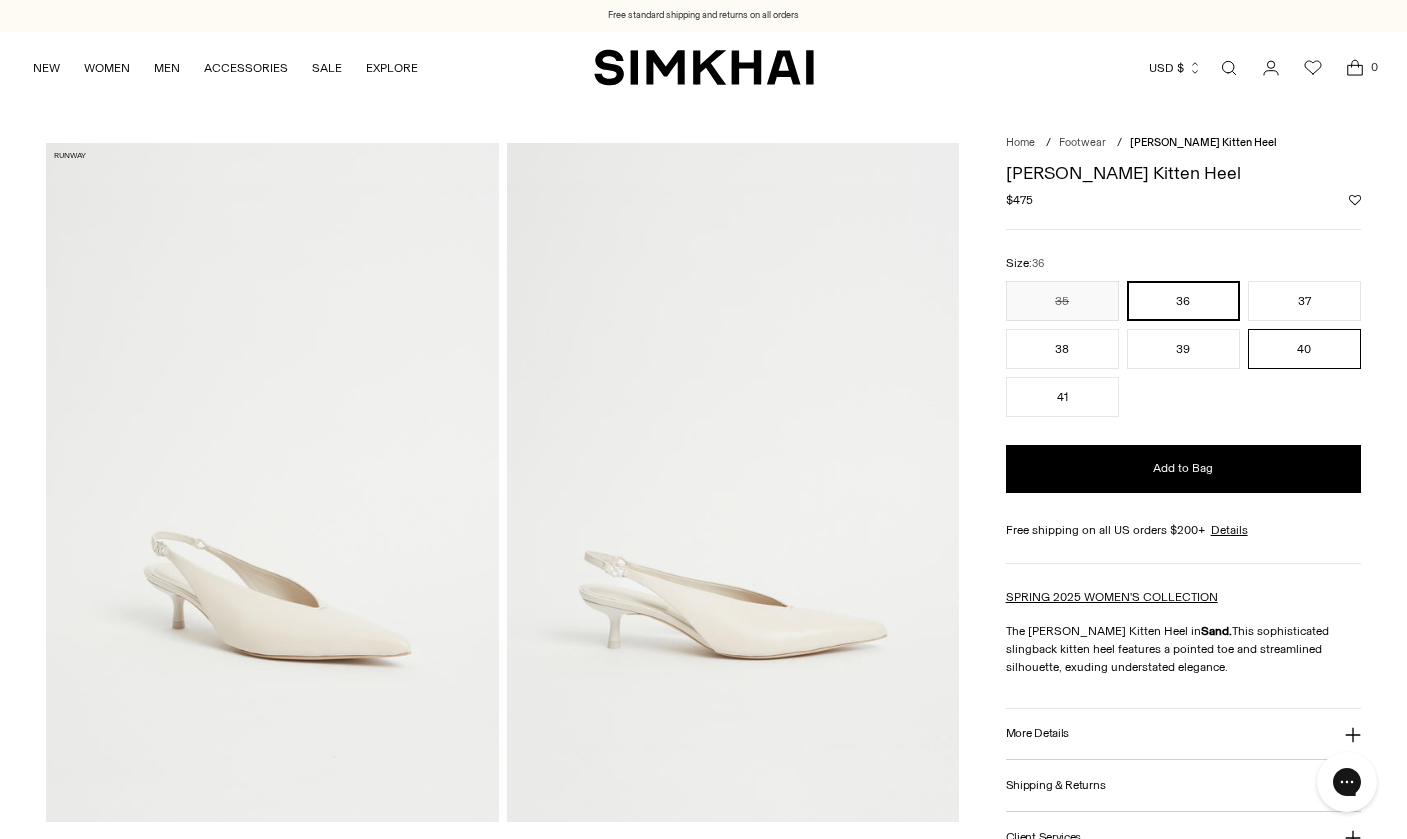 click on "40" at bounding box center (1304, 349) 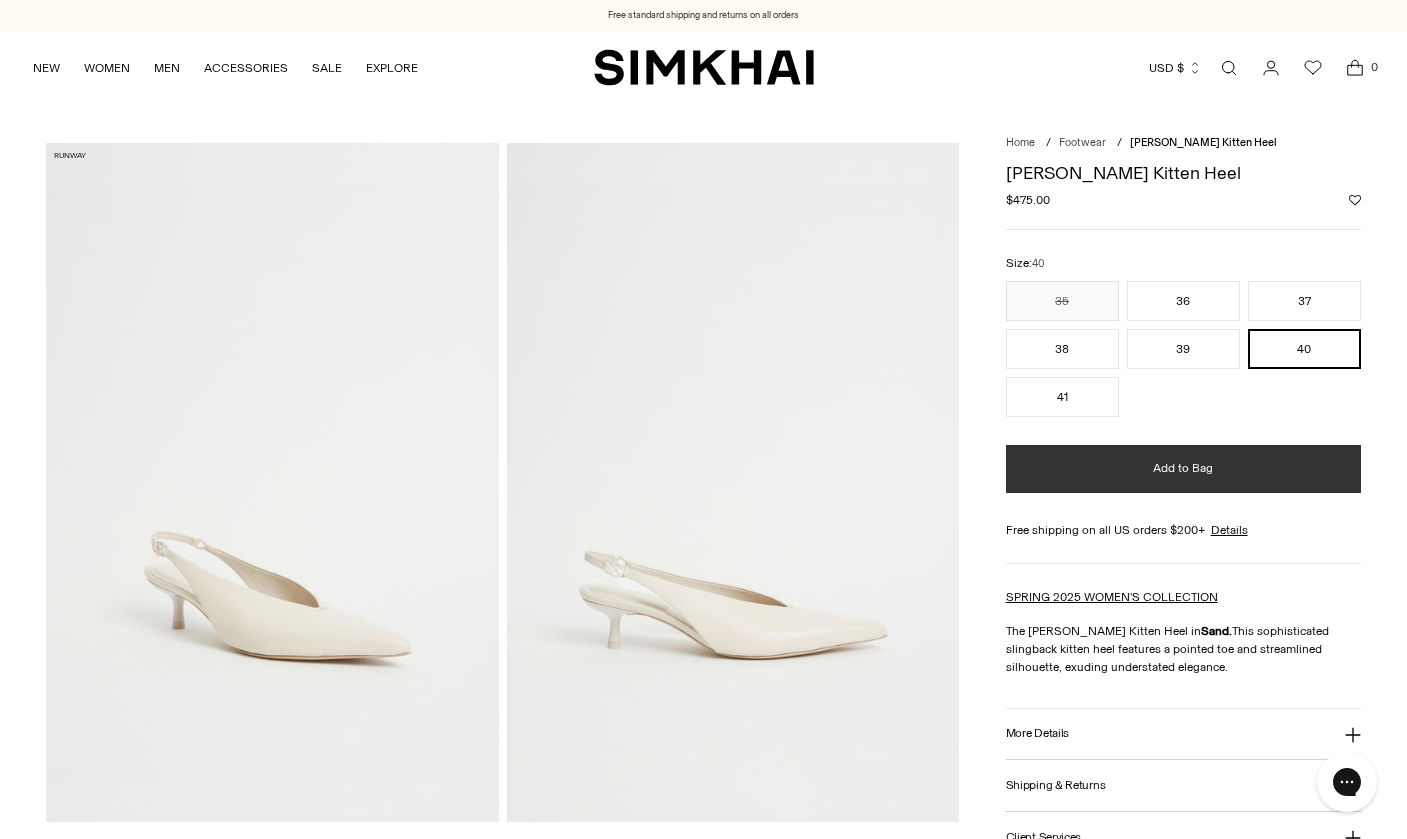 click on "Add to Bag" at bounding box center [1183, 469] 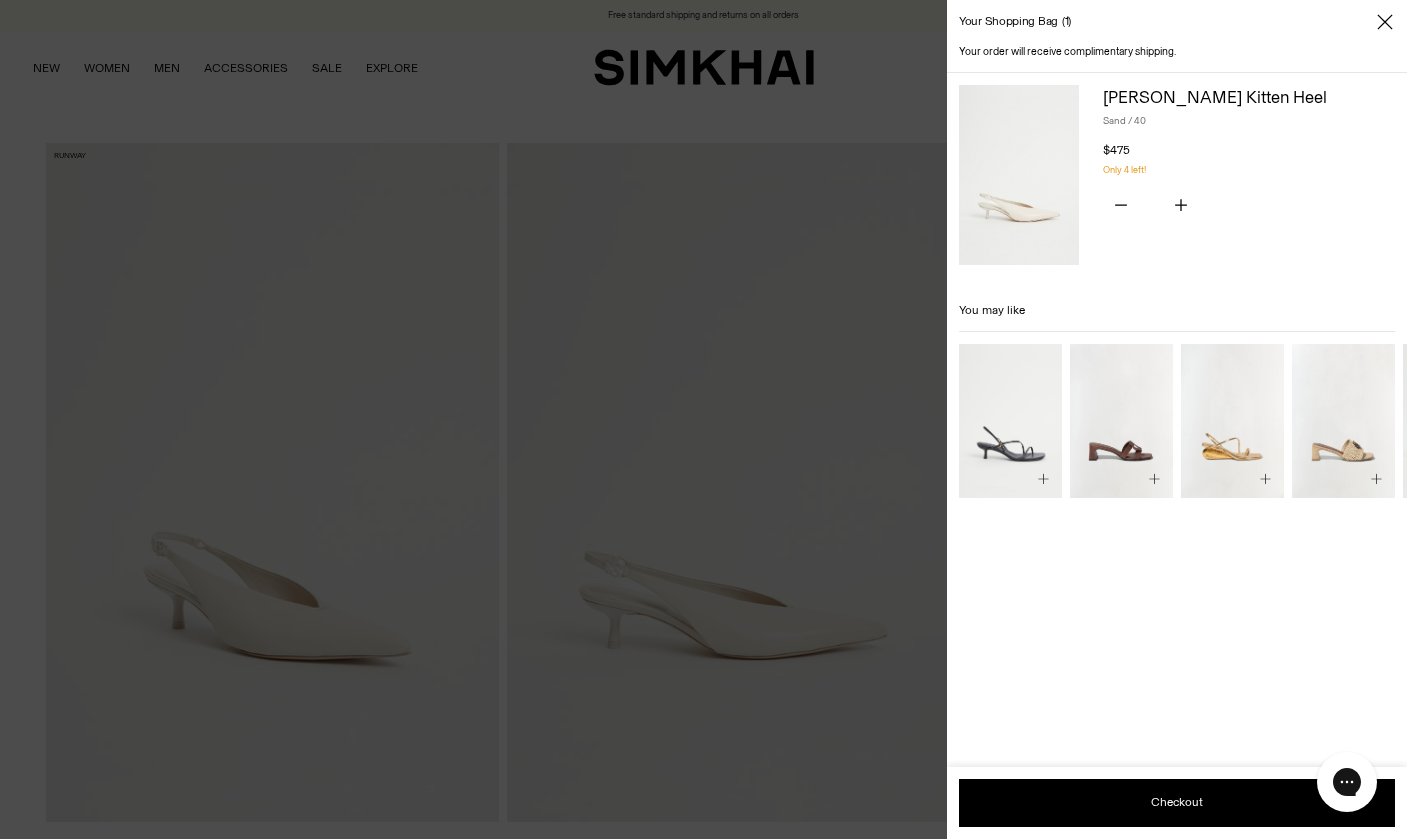 click at bounding box center (703, 419) 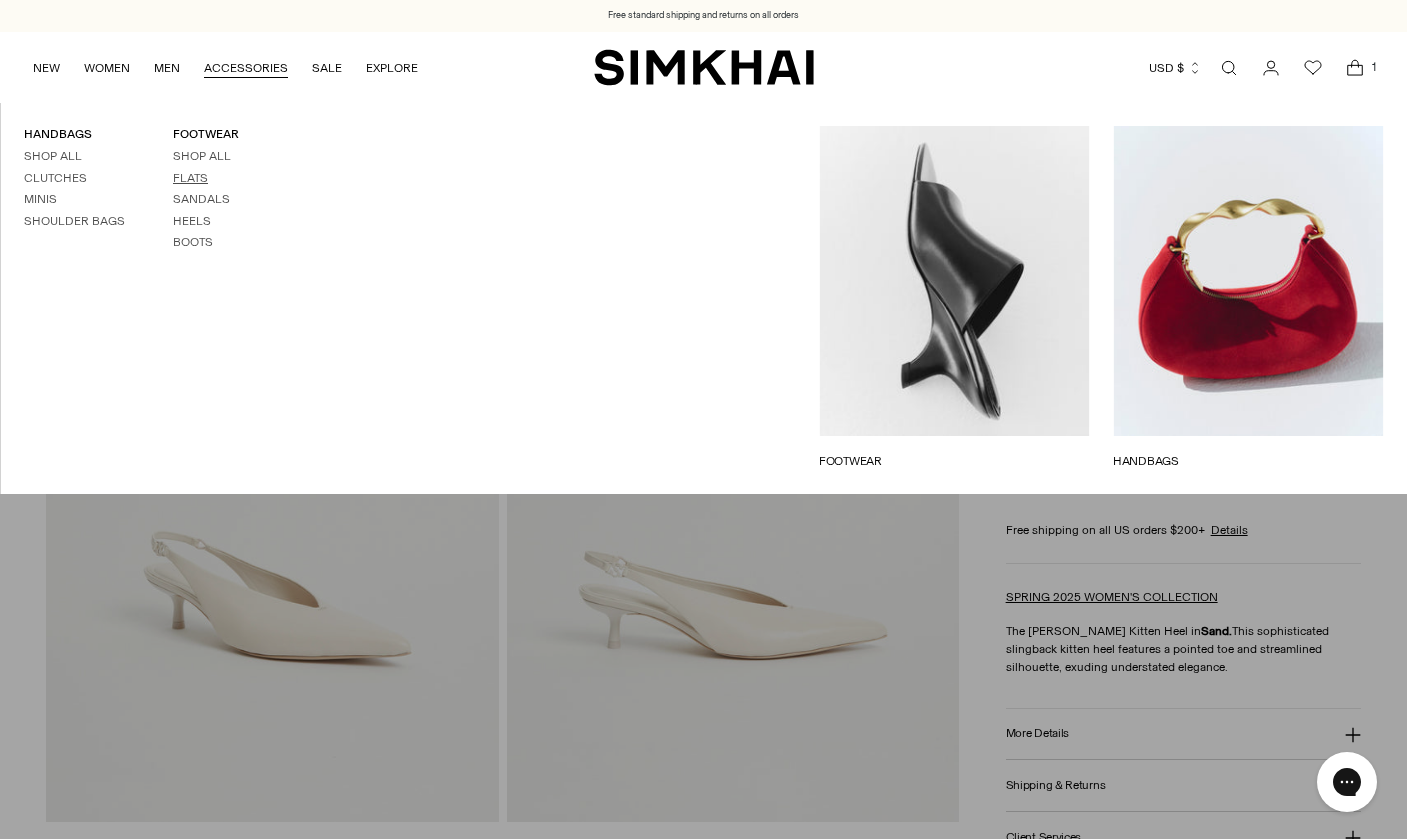 click on "Flats" at bounding box center (190, 178) 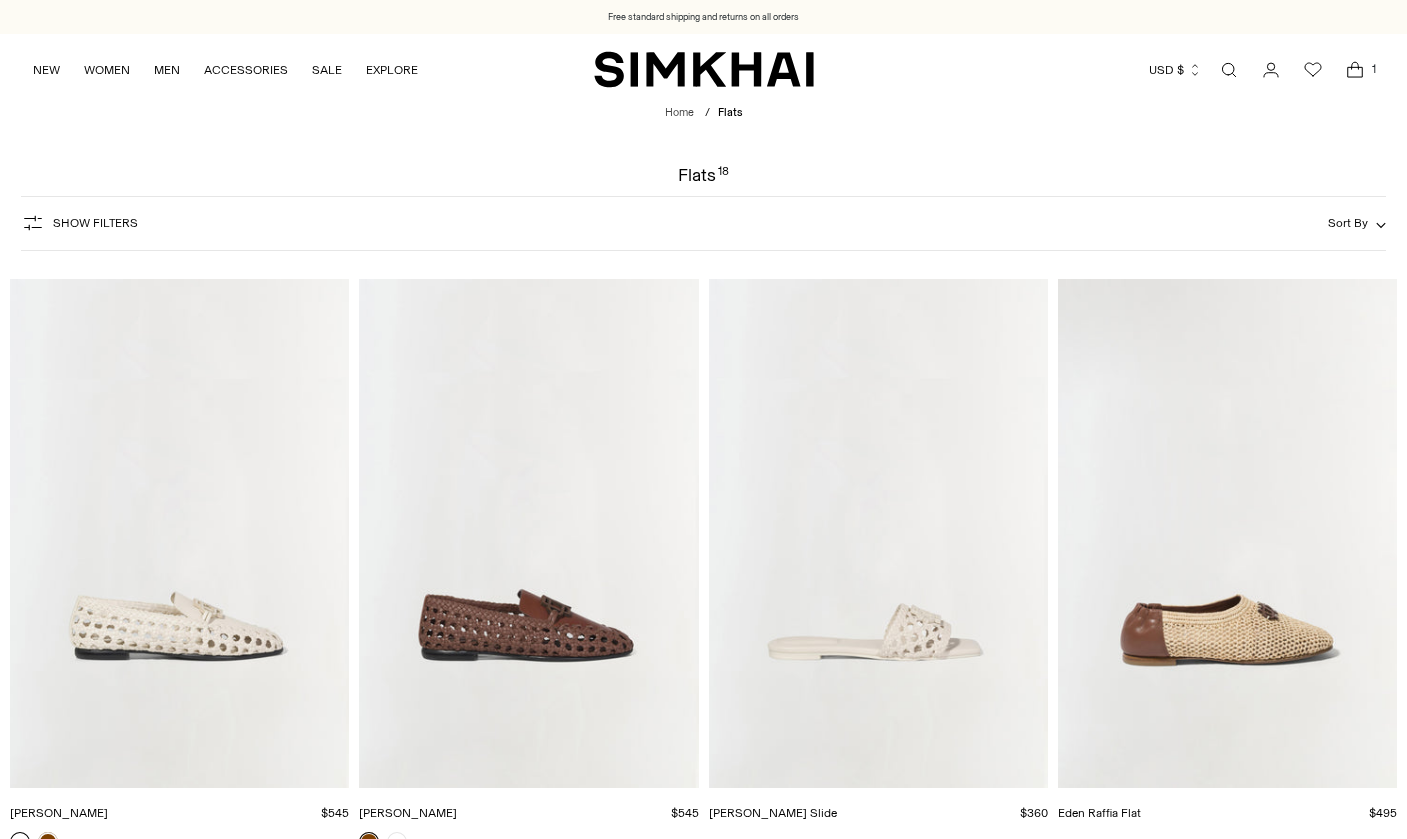scroll, scrollTop: 0, scrollLeft: 0, axis: both 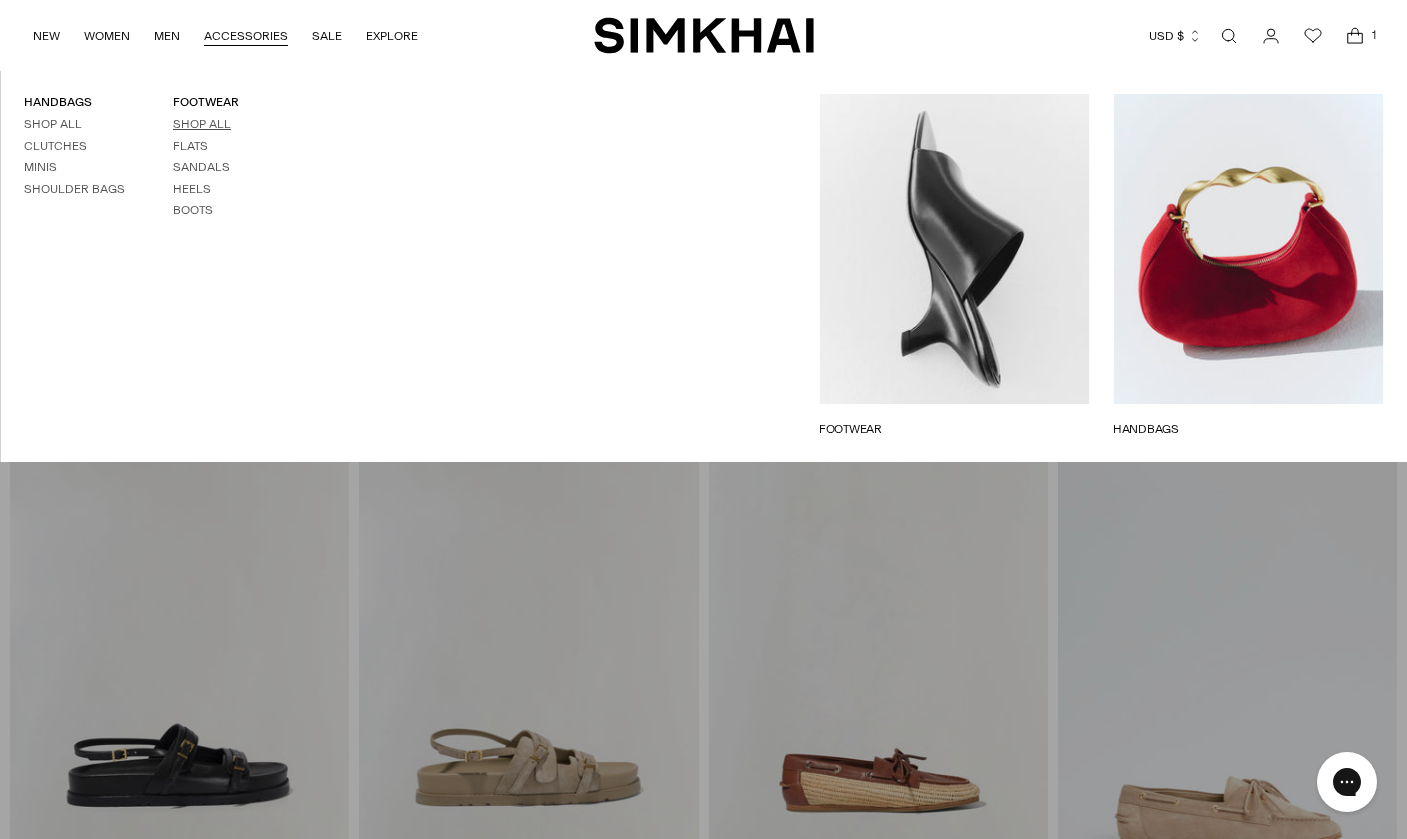 click on "Shop All" at bounding box center [202, 124] 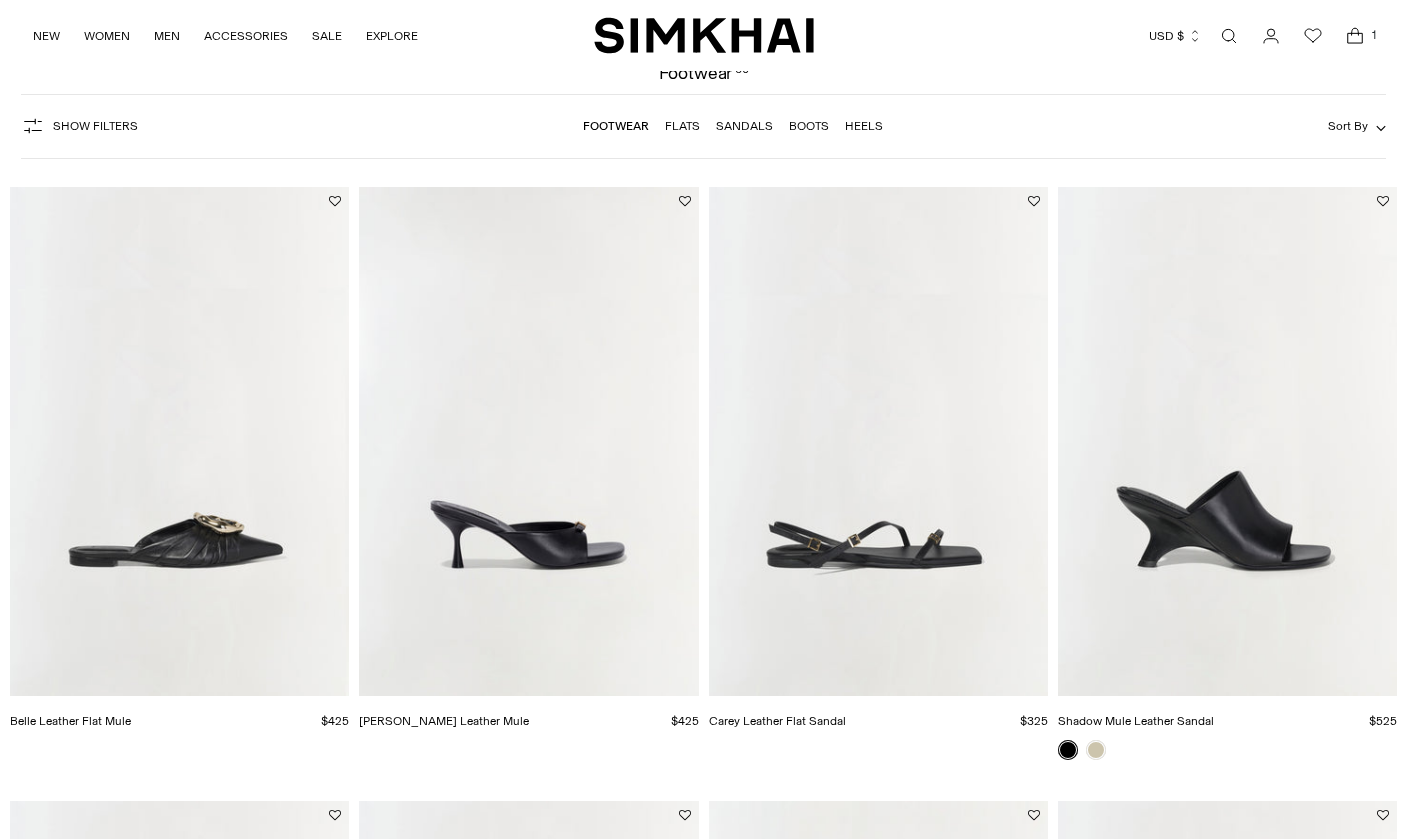 scroll, scrollTop: 102, scrollLeft: 0, axis: vertical 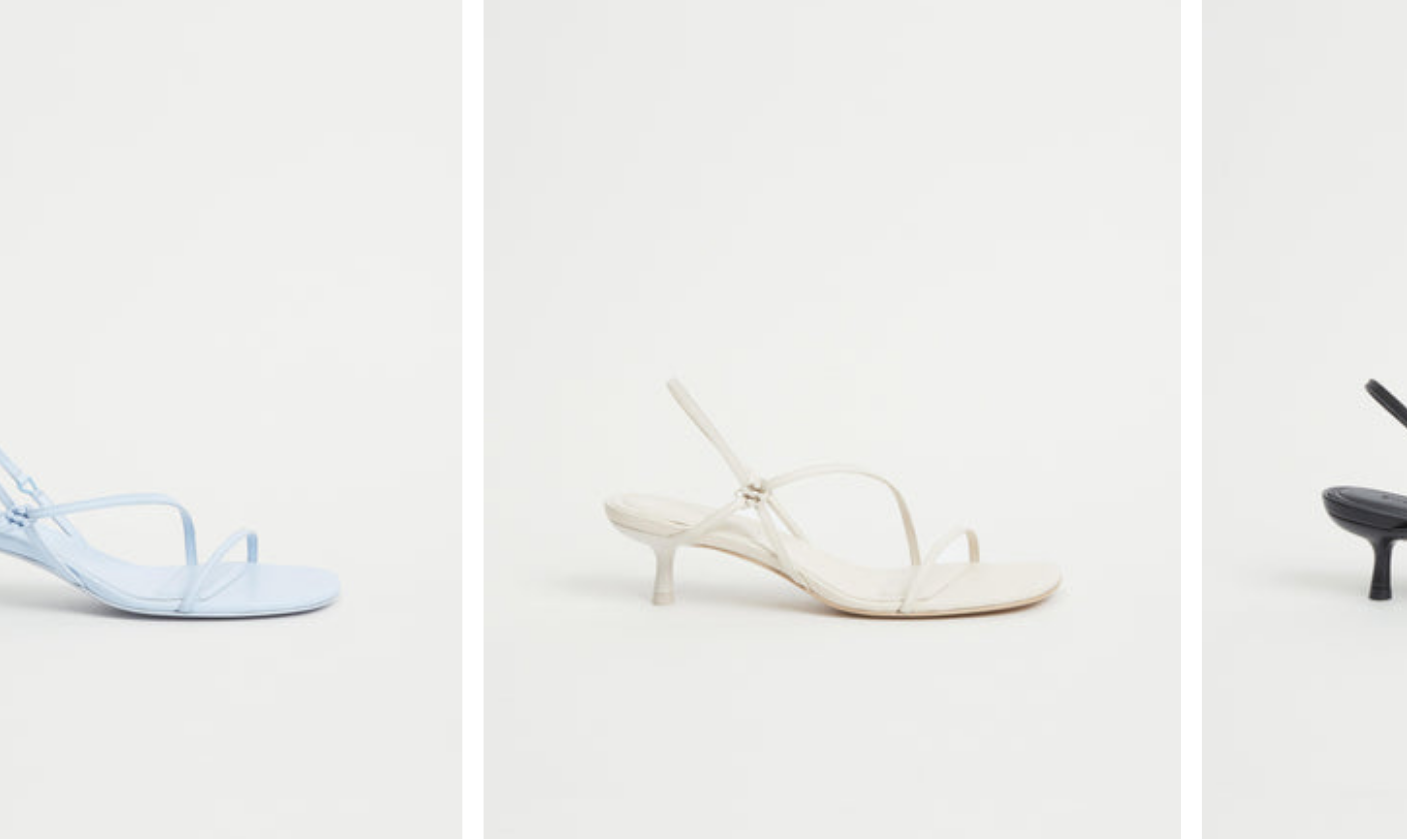 click at bounding box center [0, 0] 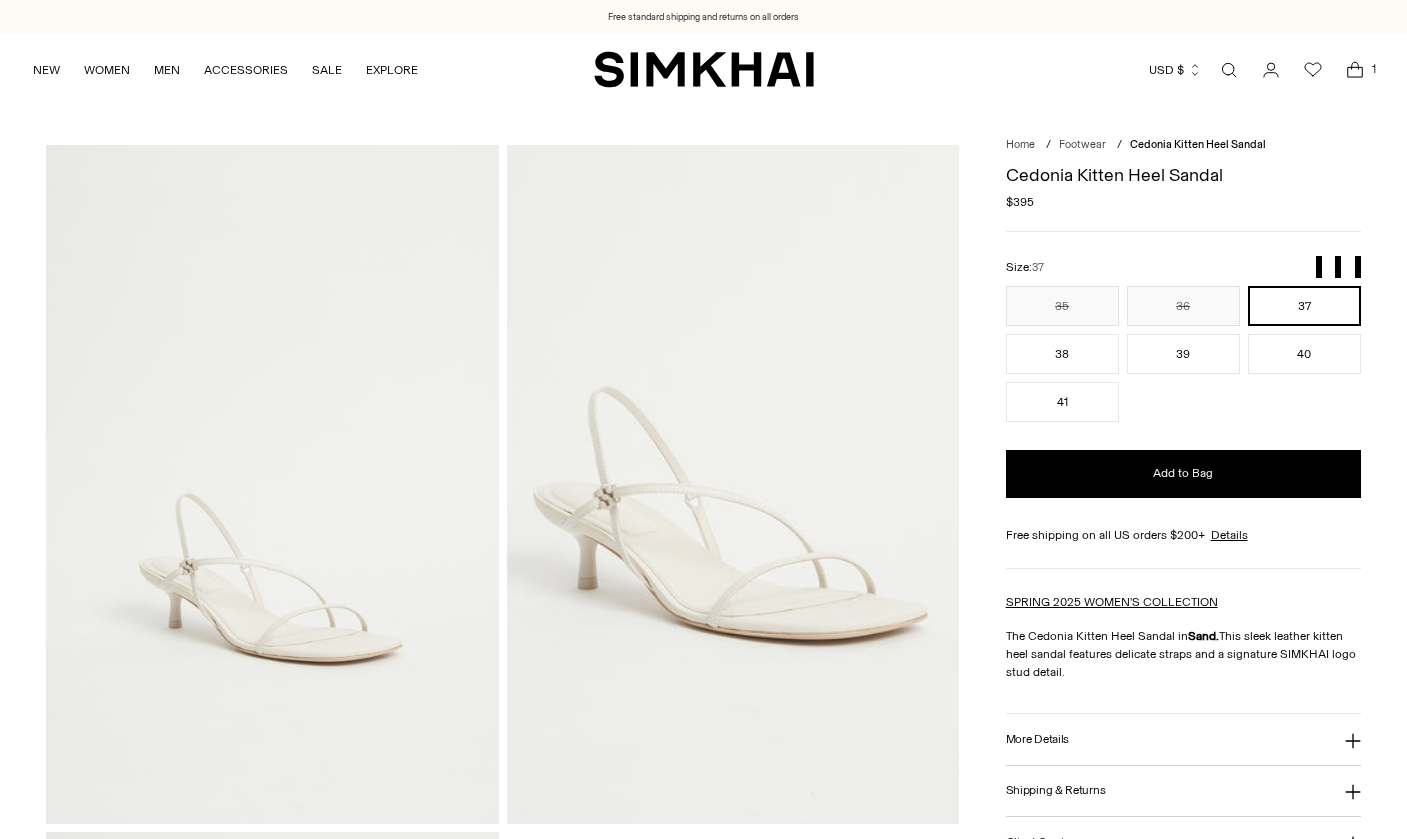 scroll, scrollTop: 0, scrollLeft: 0, axis: both 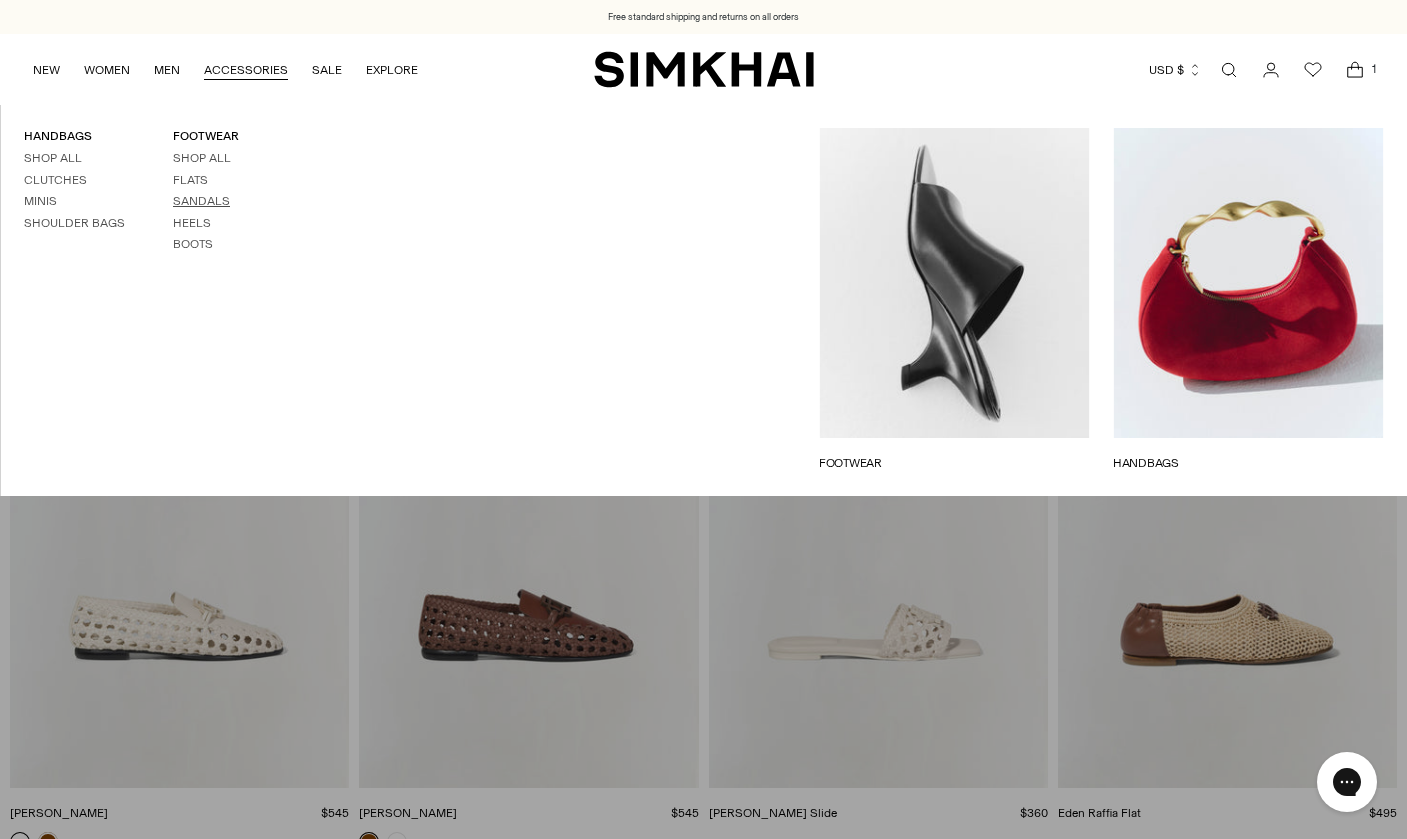click on "Sandals" at bounding box center [201, 201] 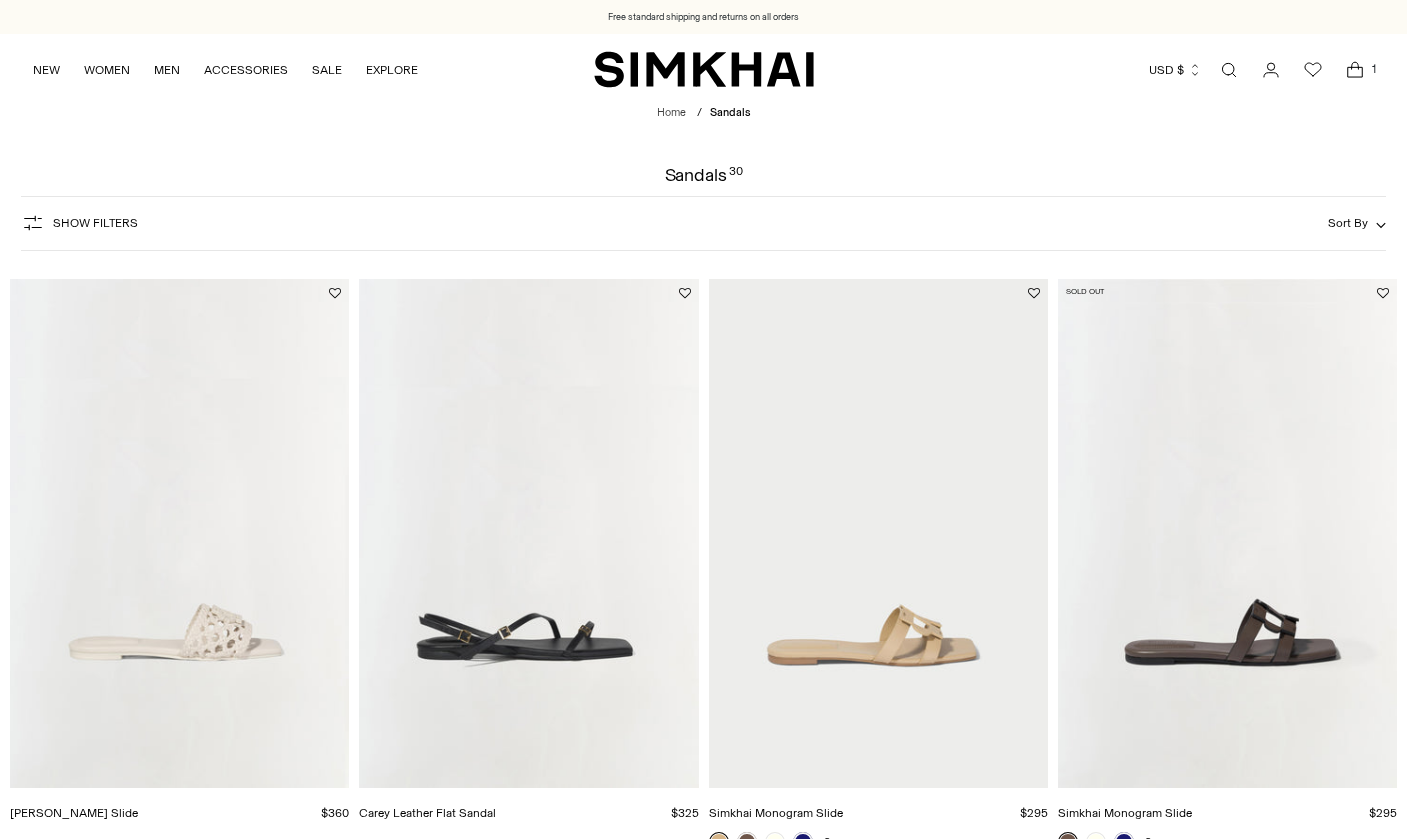 scroll, scrollTop: 0, scrollLeft: 0, axis: both 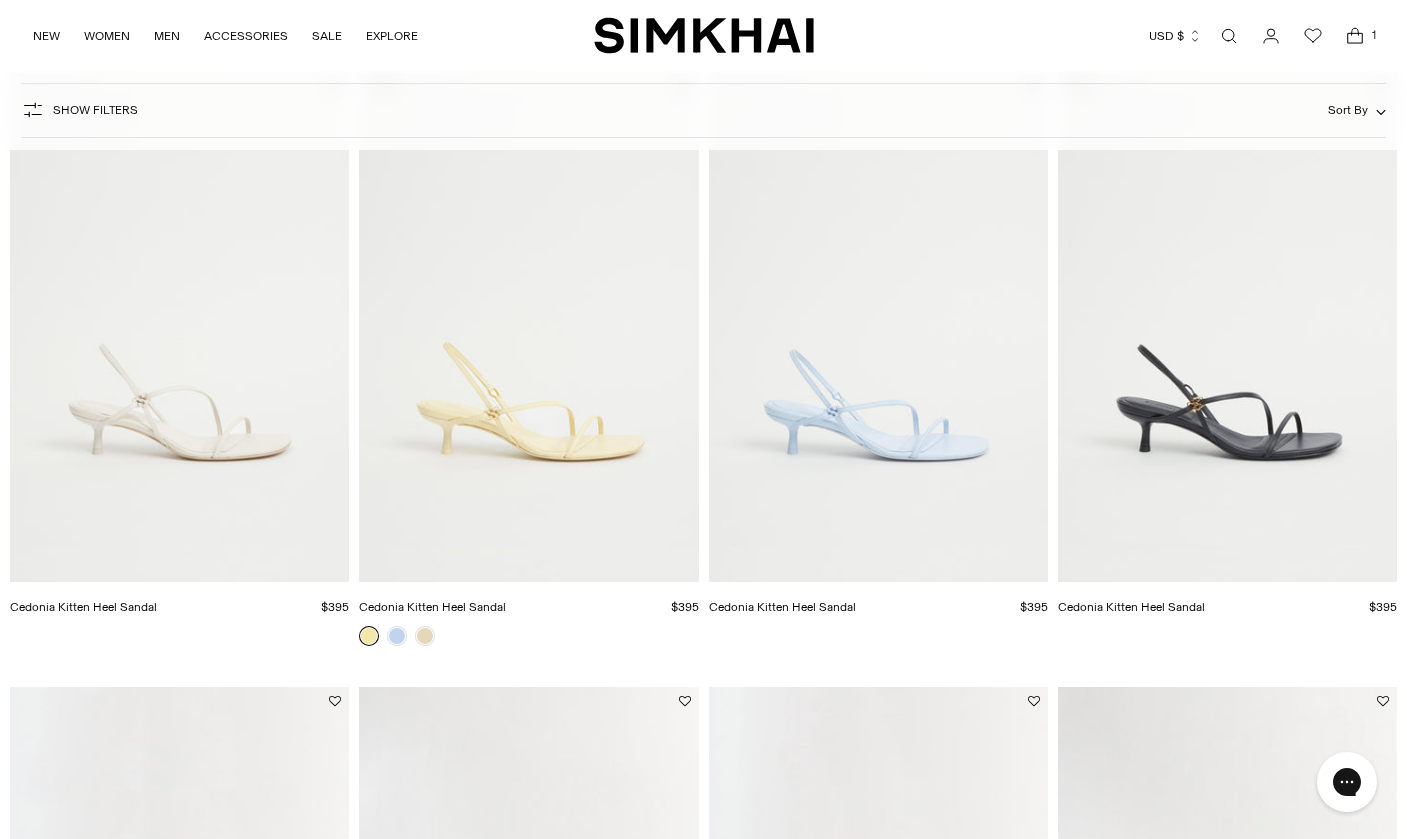 click at bounding box center (0, 0) 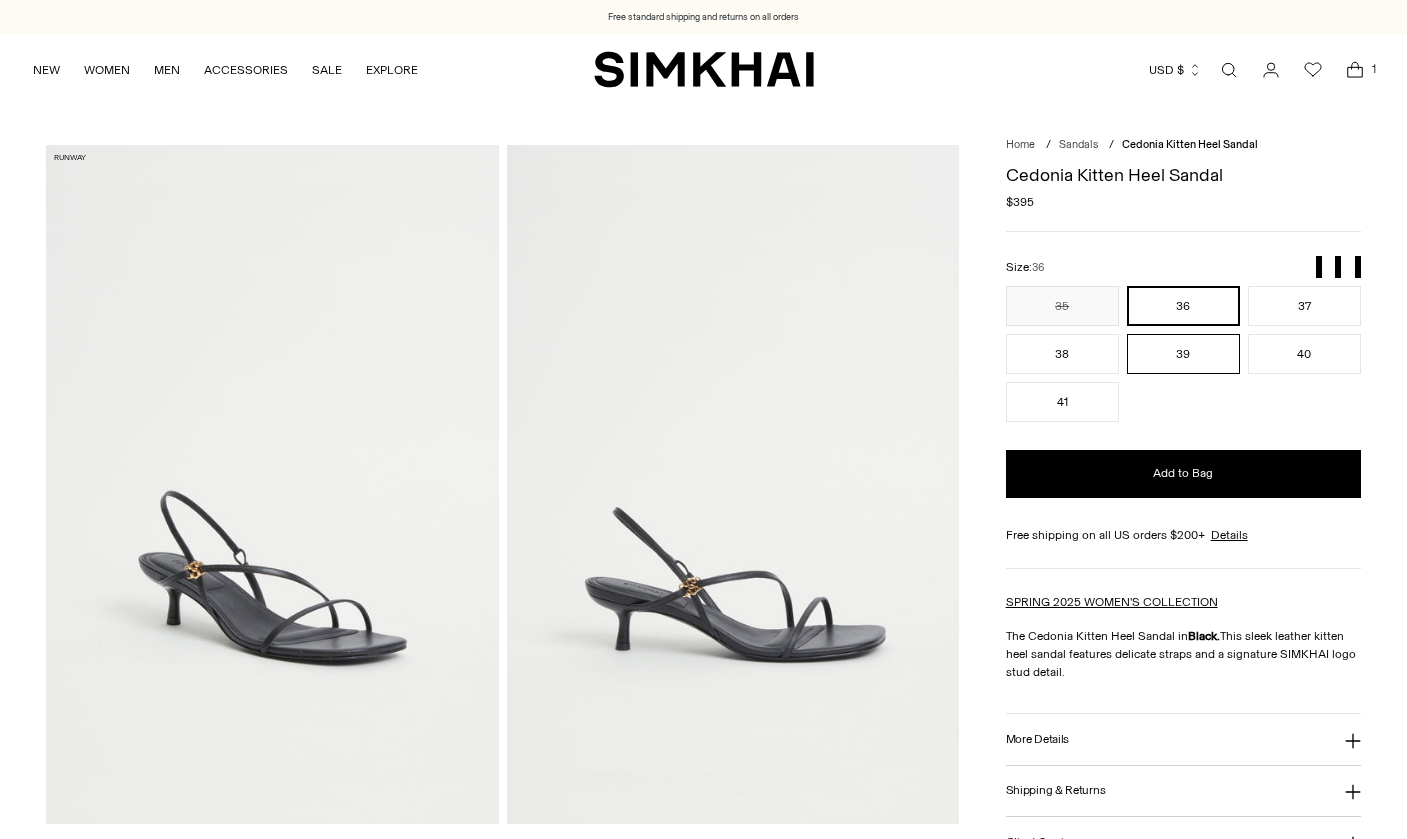 scroll, scrollTop: 0, scrollLeft: 0, axis: both 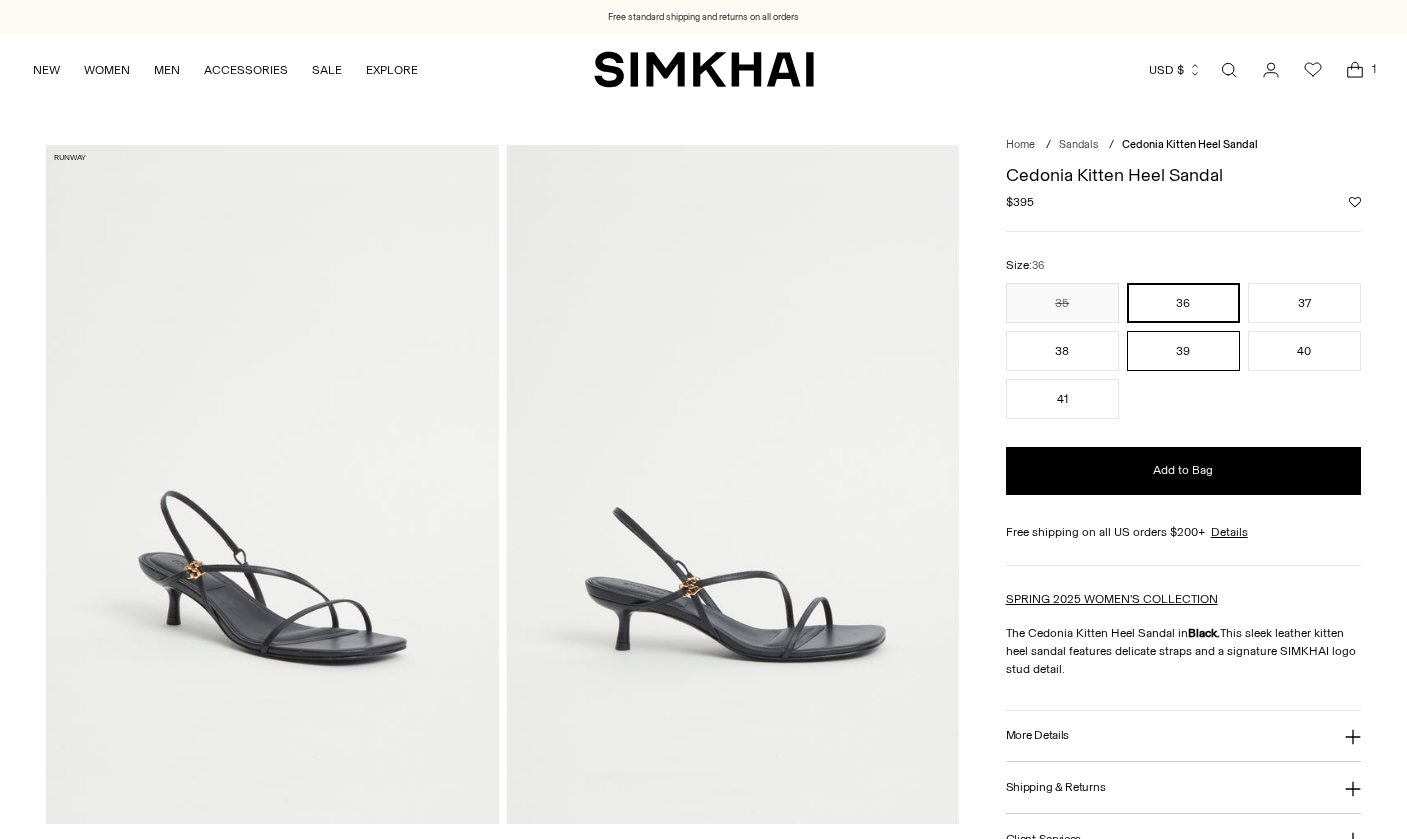 click on "39" at bounding box center [1183, 351] 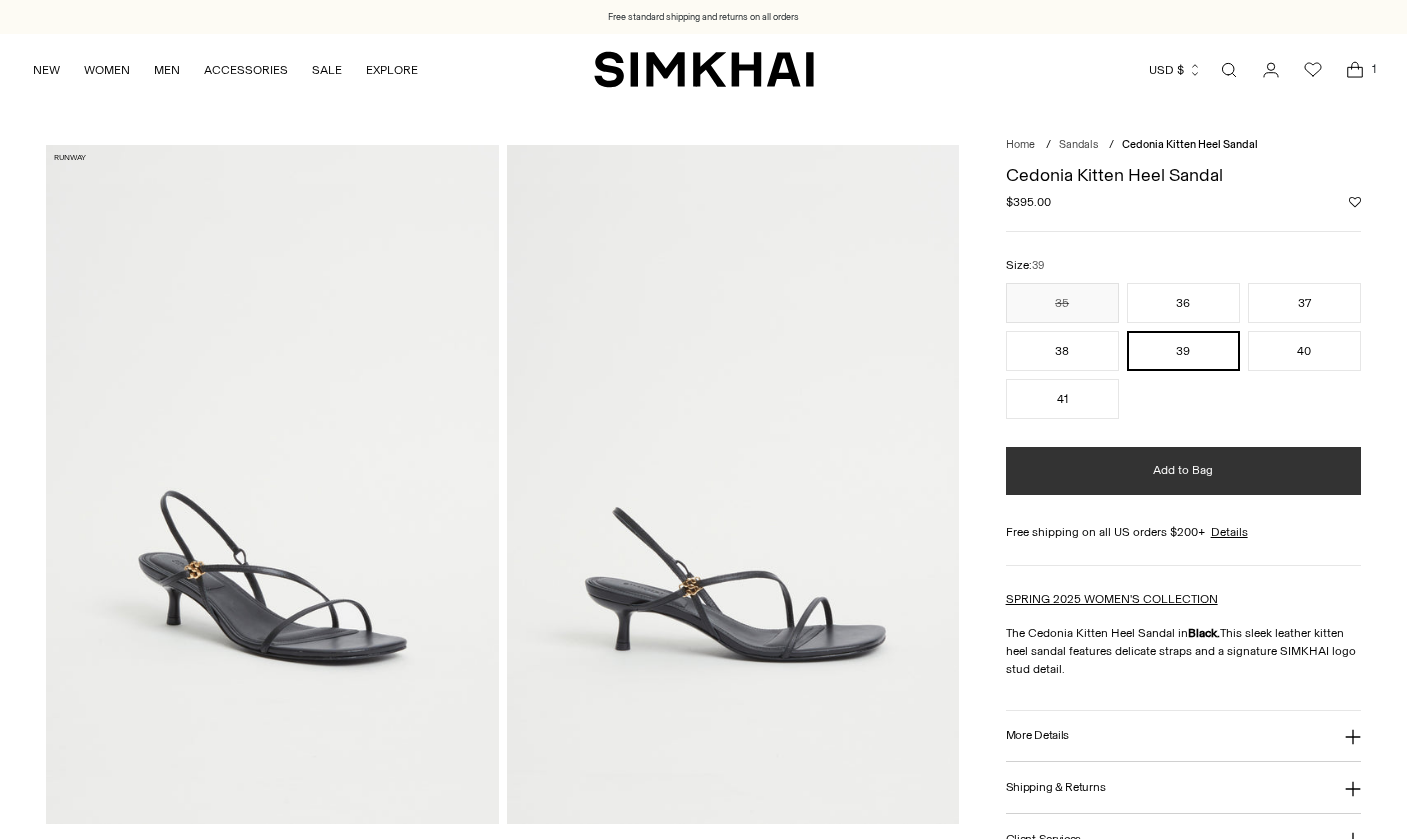 click on "Add to Bag" at bounding box center (1183, 470) 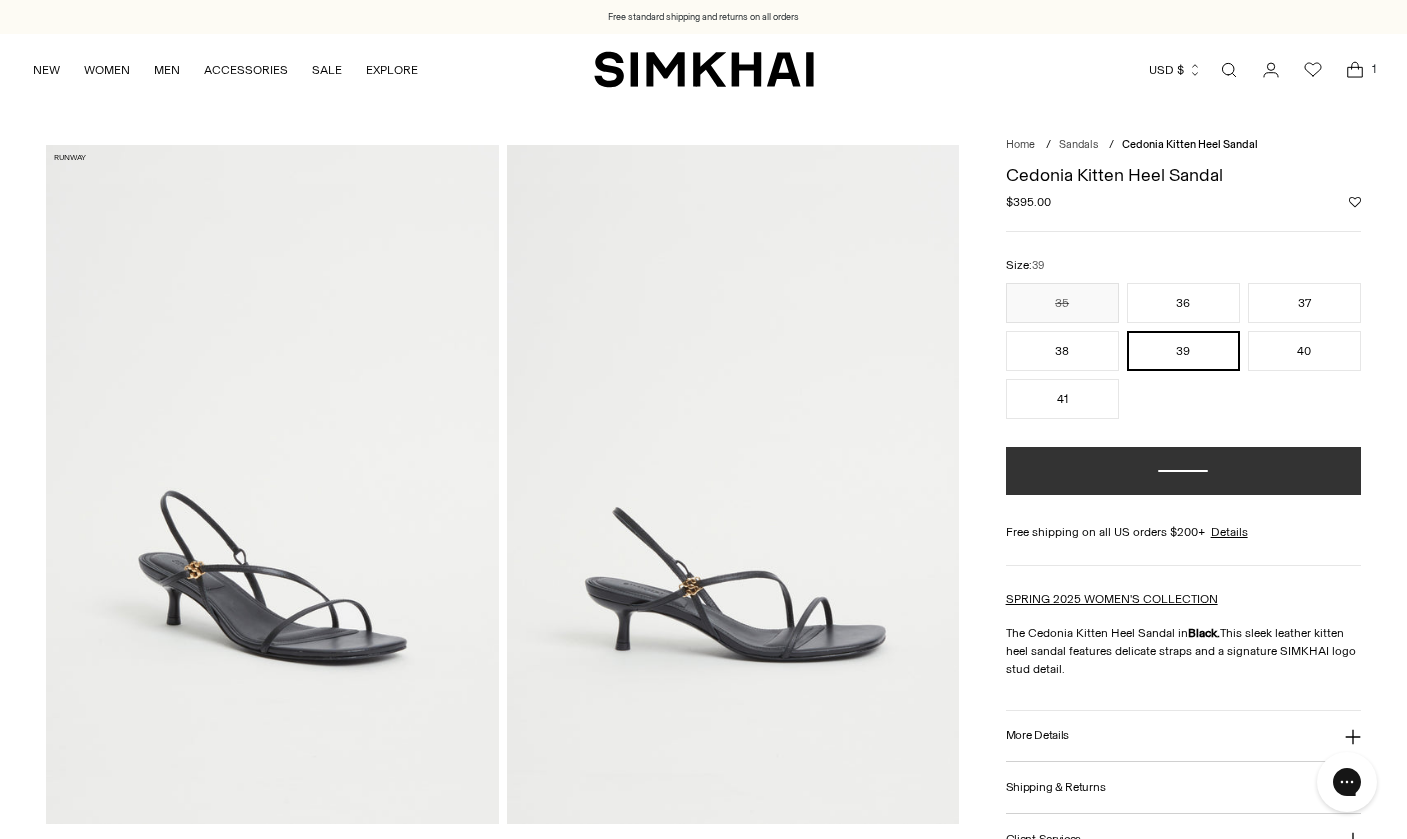 scroll, scrollTop: 0, scrollLeft: 0, axis: both 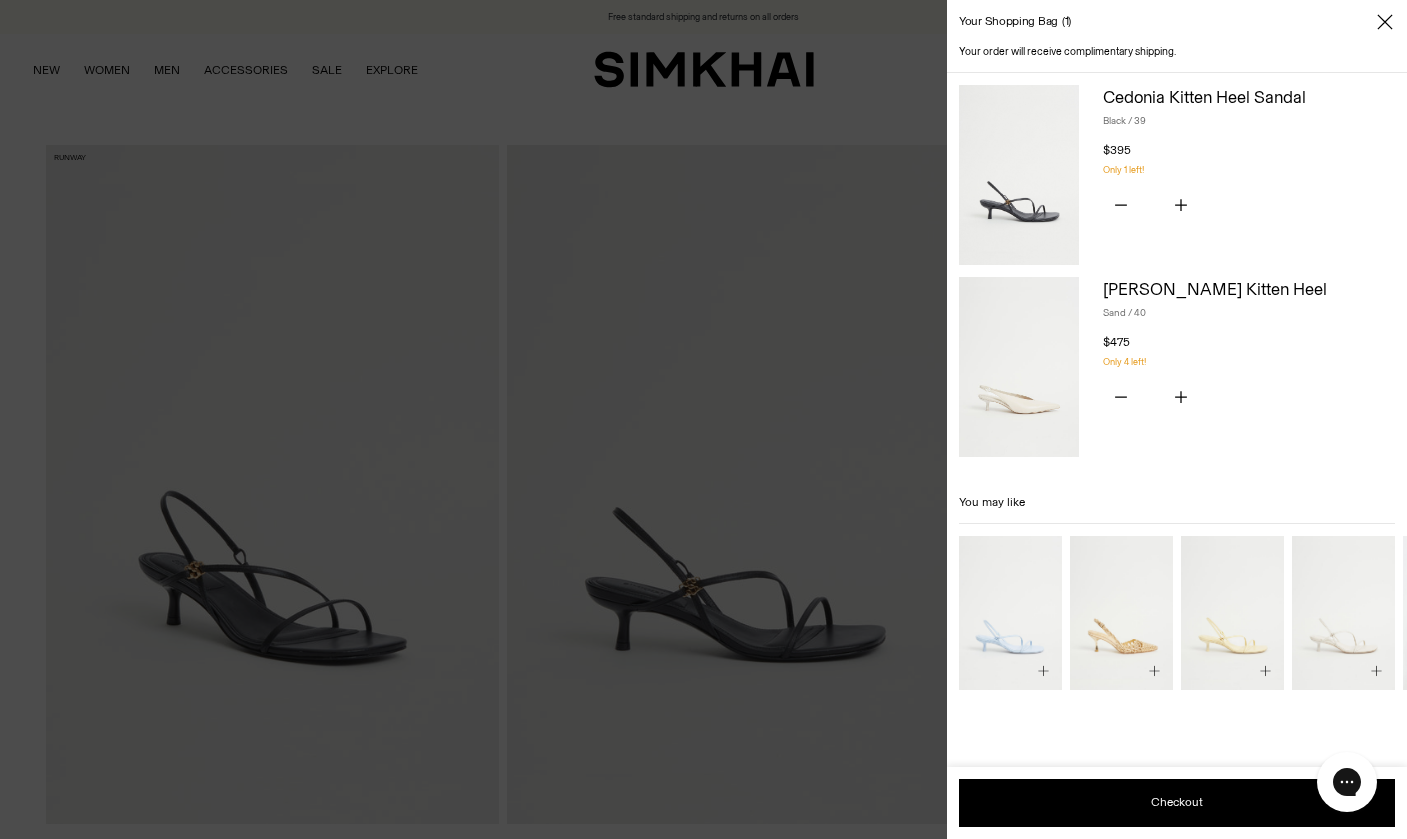 click at bounding box center [703, 419] 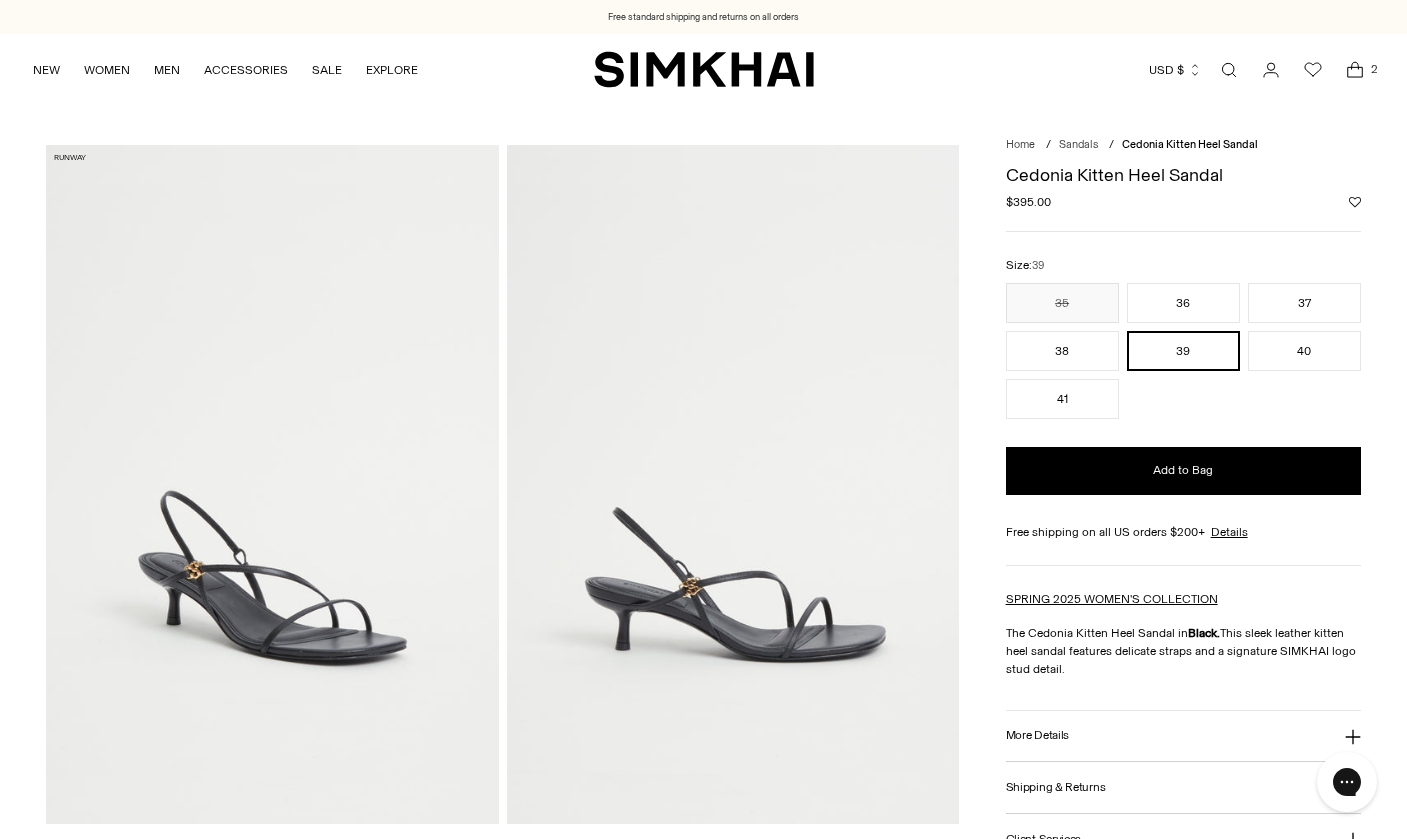 click on "2" at bounding box center (1374, 69) 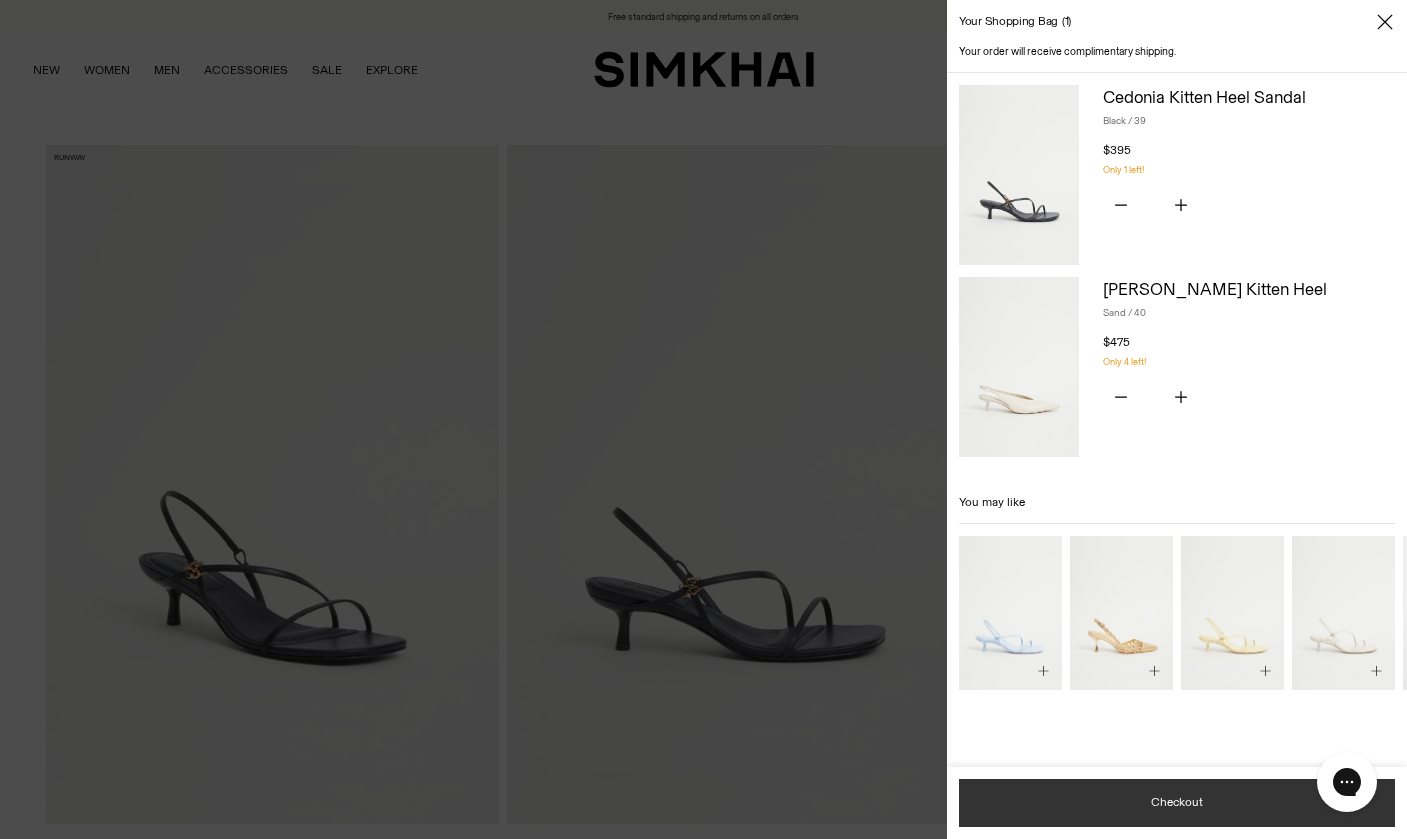 click on "Checkout" at bounding box center (1177, 803) 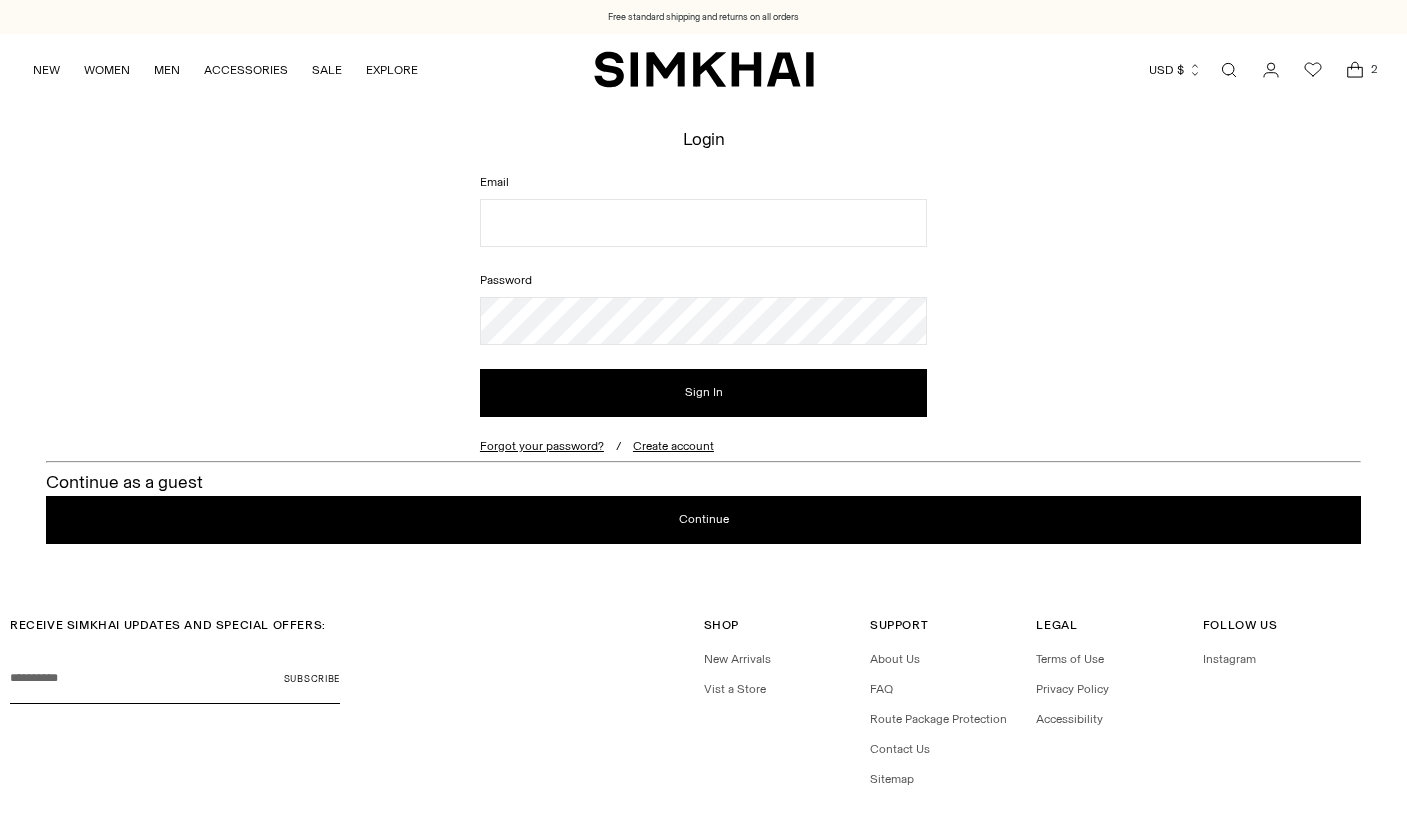 scroll, scrollTop: 0, scrollLeft: 0, axis: both 